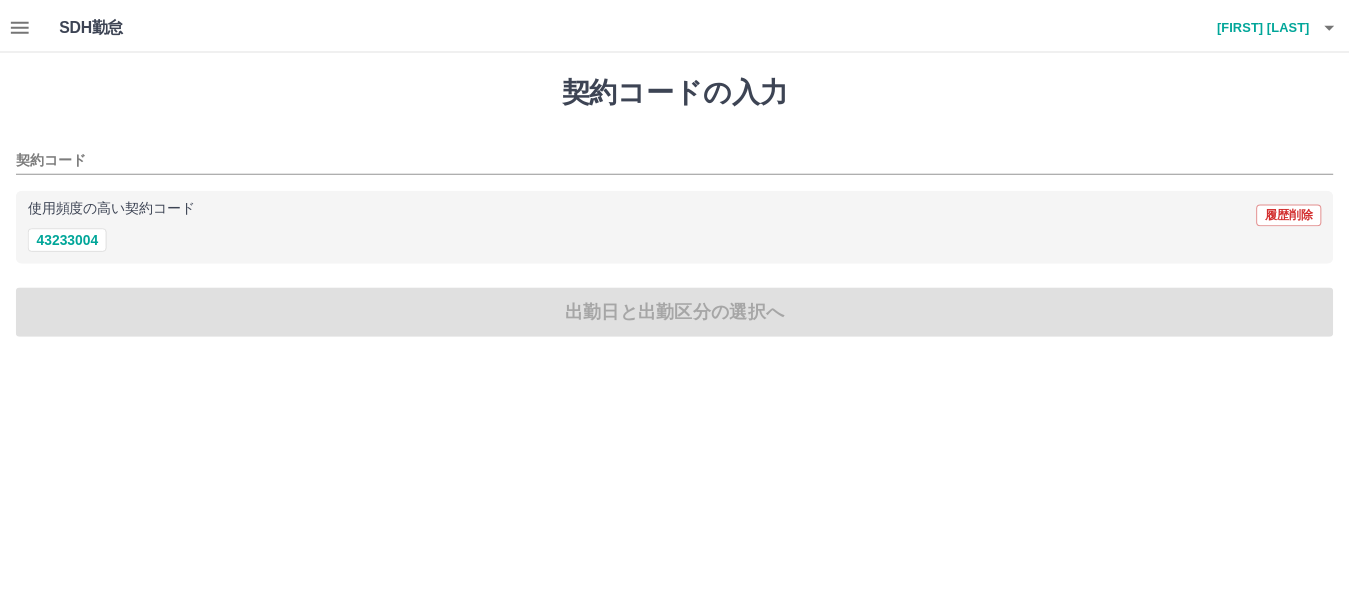scroll, scrollTop: 0, scrollLeft: 0, axis: both 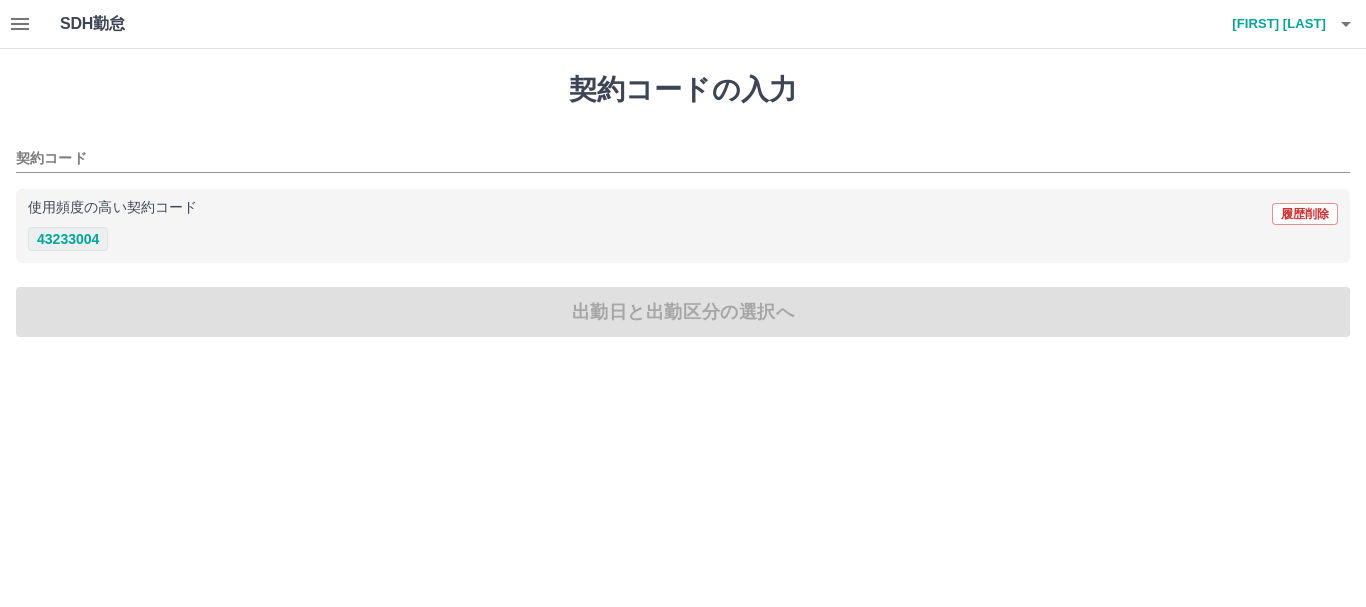 click on "[NUMBER]" at bounding box center [68, 239] 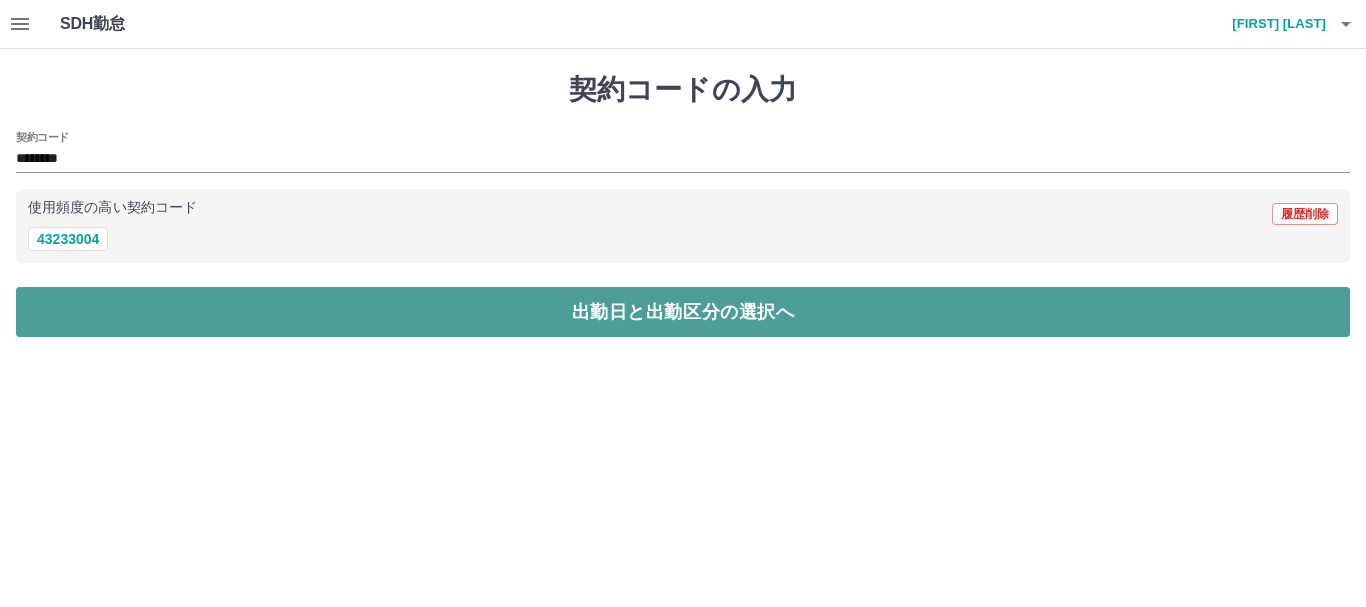 click on "出勤日と出勤区分の選択へ" at bounding box center [683, 312] 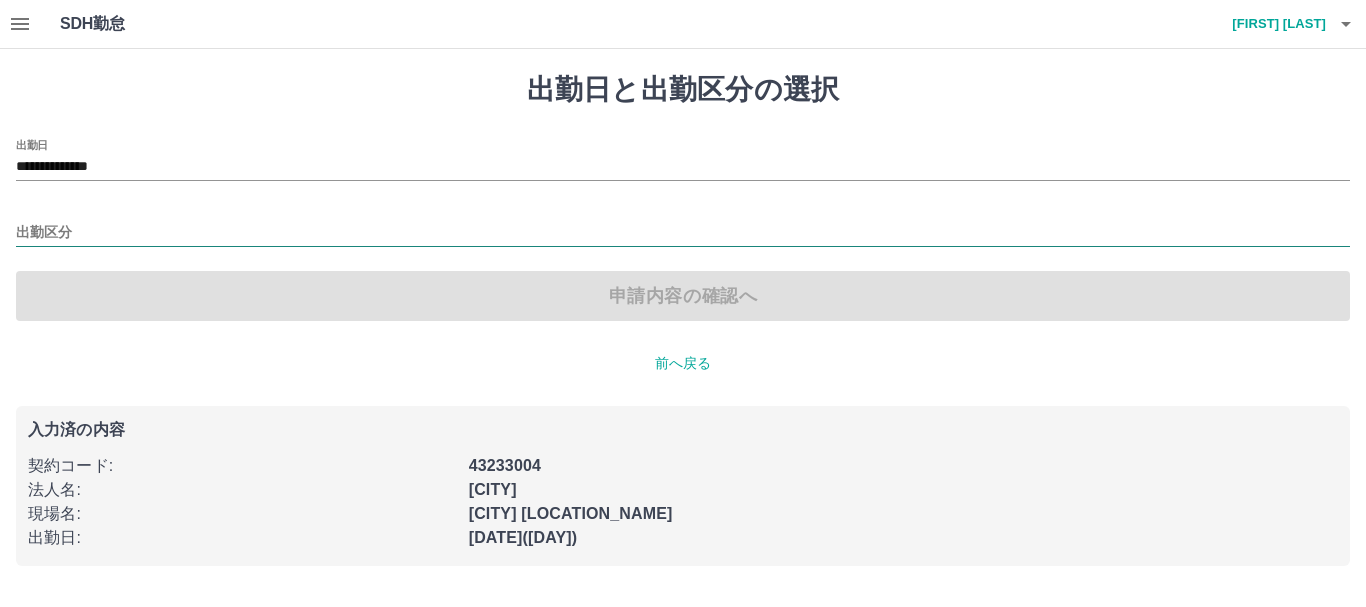click on "出勤区分" at bounding box center (683, 233) 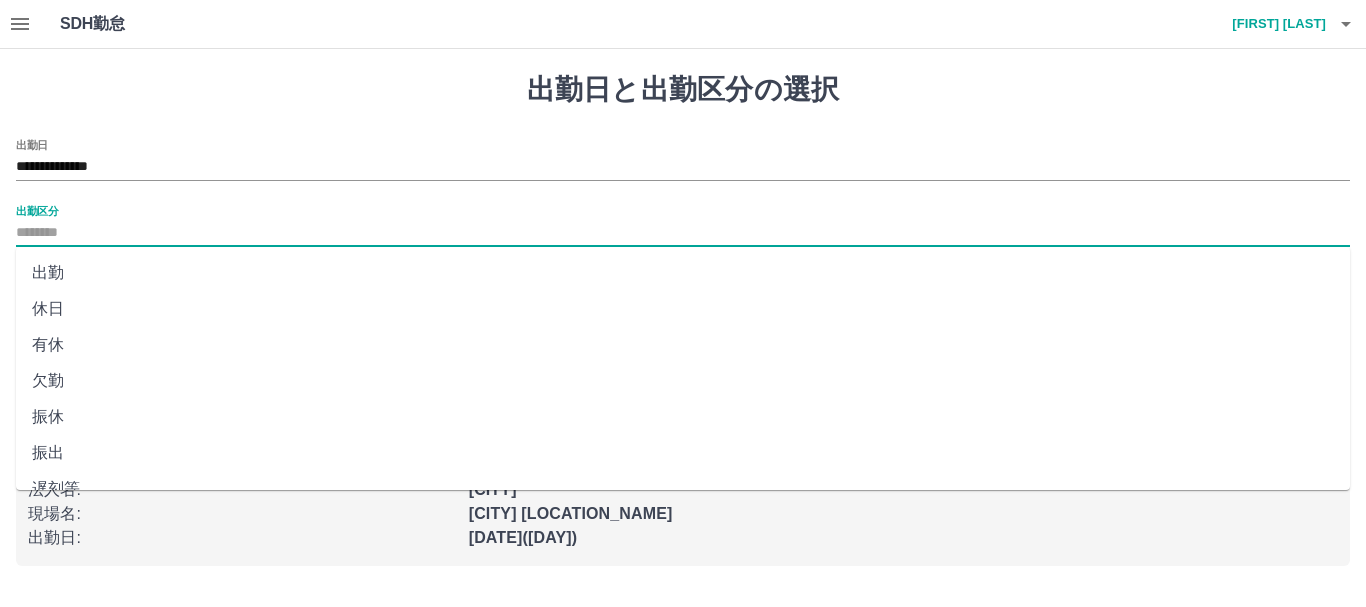 click on "出勤" at bounding box center [683, 273] 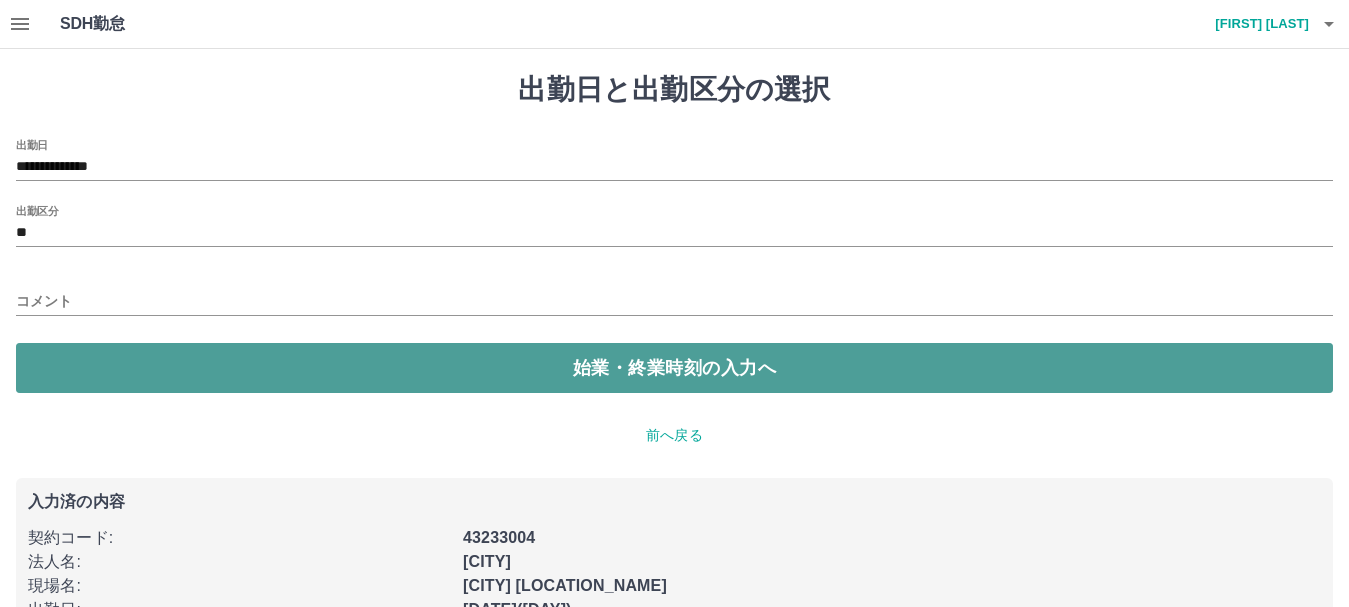 click on "始業・終業時刻の入力へ" at bounding box center (674, 368) 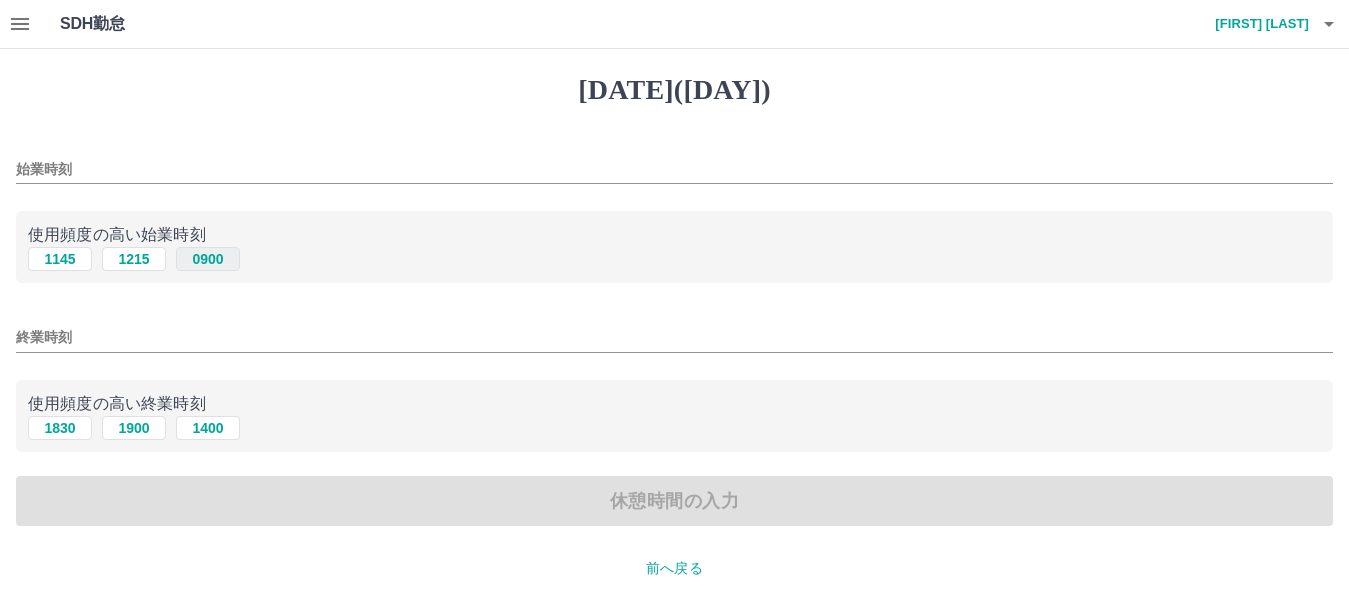 click on "[TIME]" at bounding box center [208, 259] 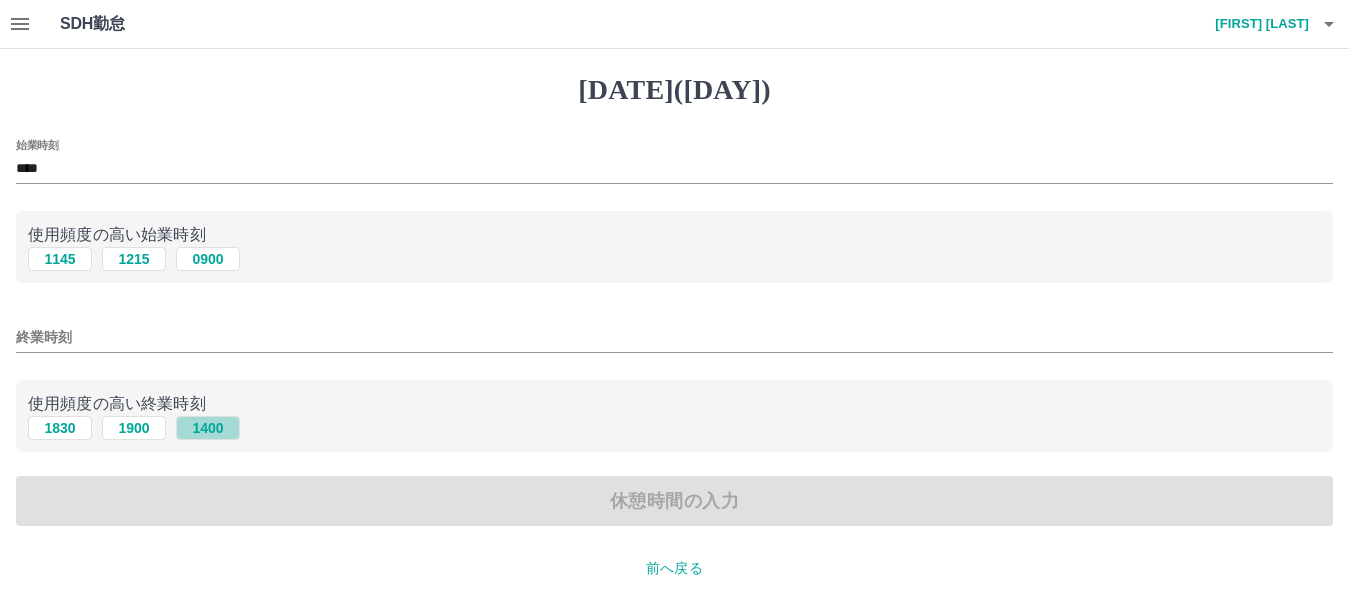 click on "1400" at bounding box center [208, 259] 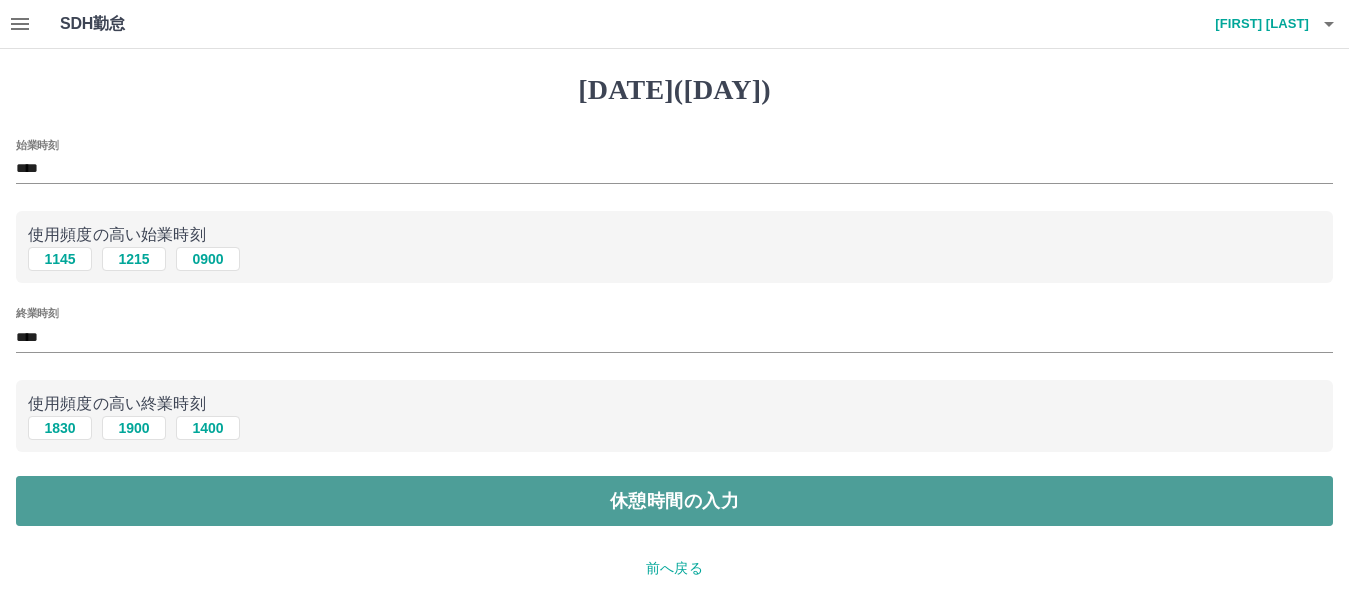 click on "休憩時間の入力" at bounding box center [674, 501] 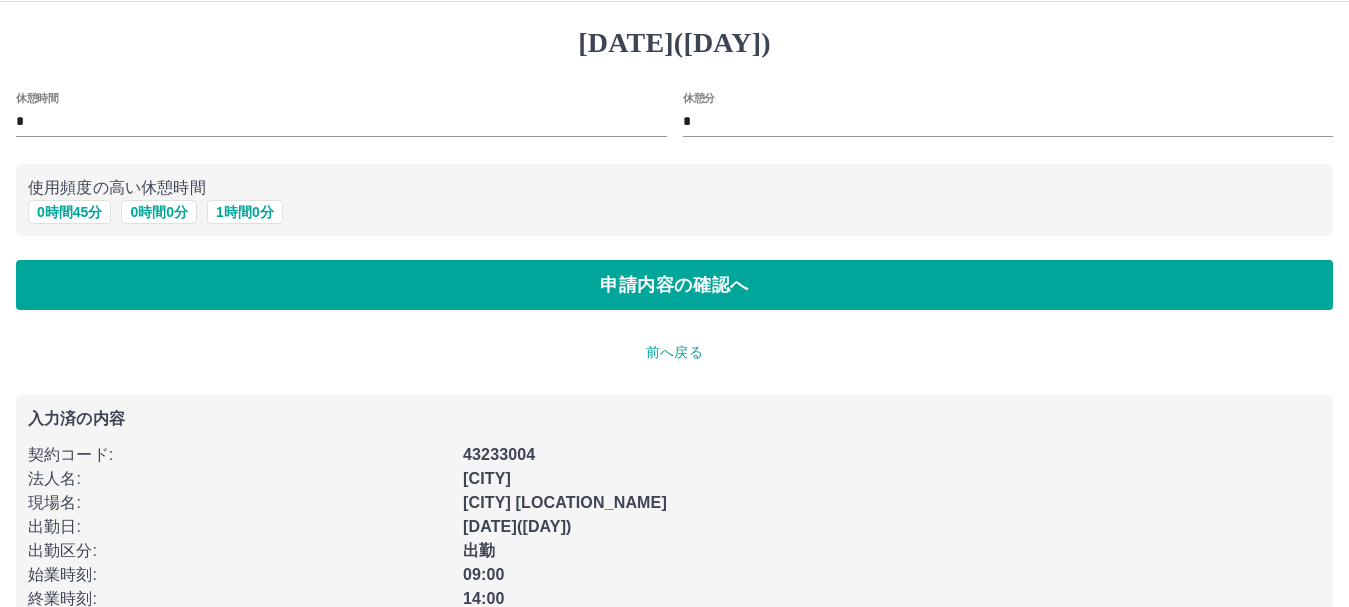 scroll, scrollTop: 92, scrollLeft: 0, axis: vertical 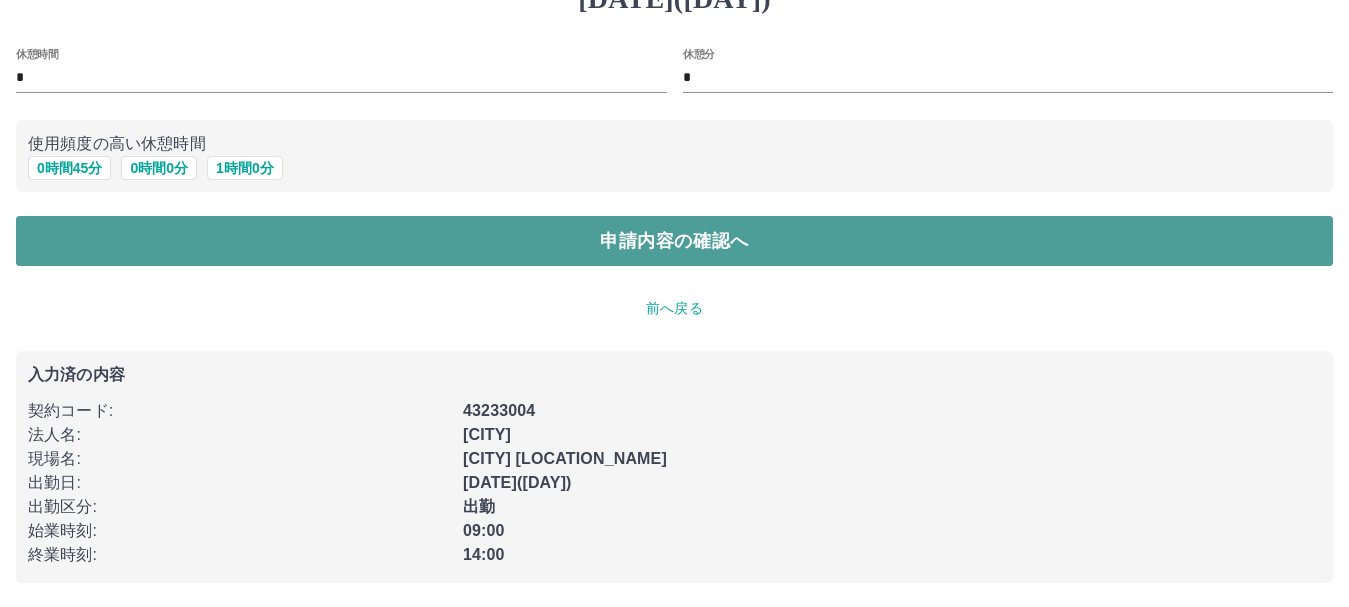 click on "申請内容の確認へ" at bounding box center (674, 241) 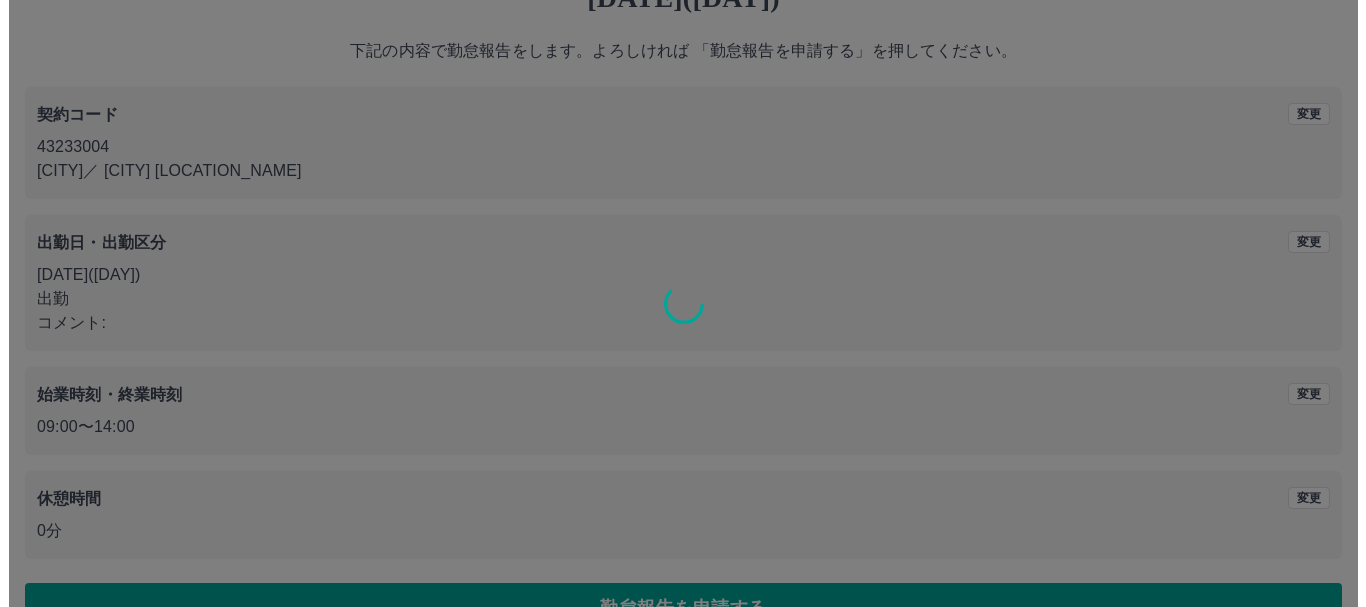scroll, scrollTop: 0, scrollLeft: 0, axis: both 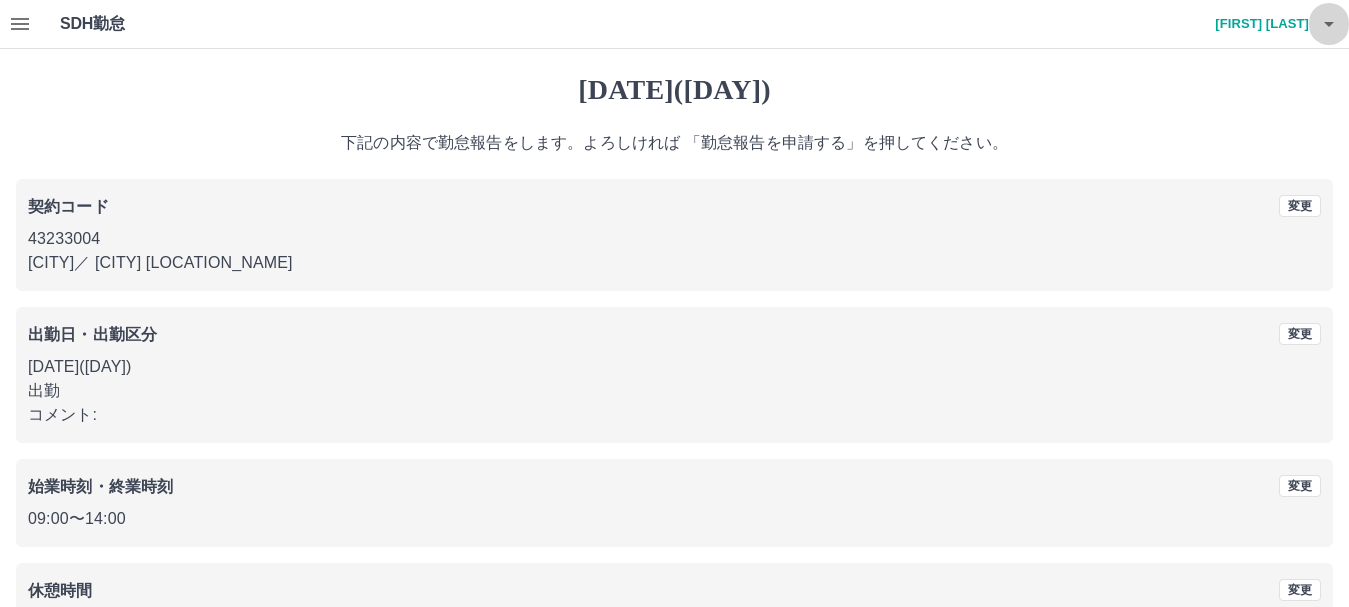 click at bounding box center [1329, 24] 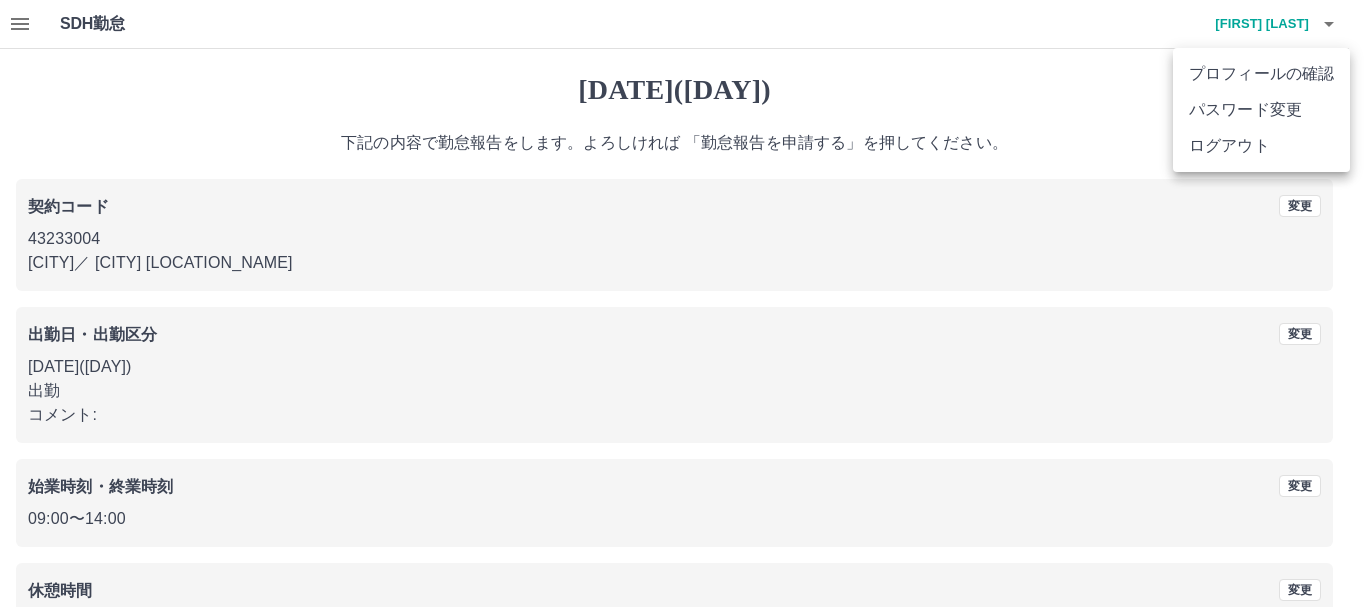 click on "ログアウト" at bounding box center (1261, 146) 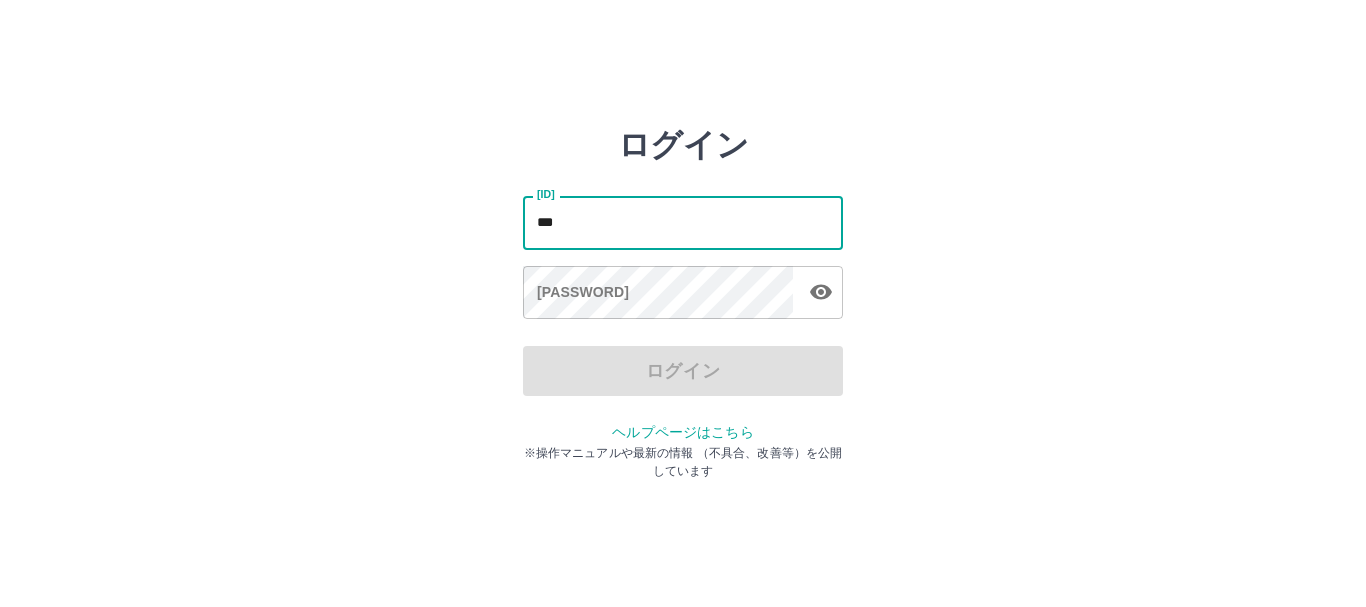 scroll, scrollTop: 0, scrollLeft: 0, axis: both 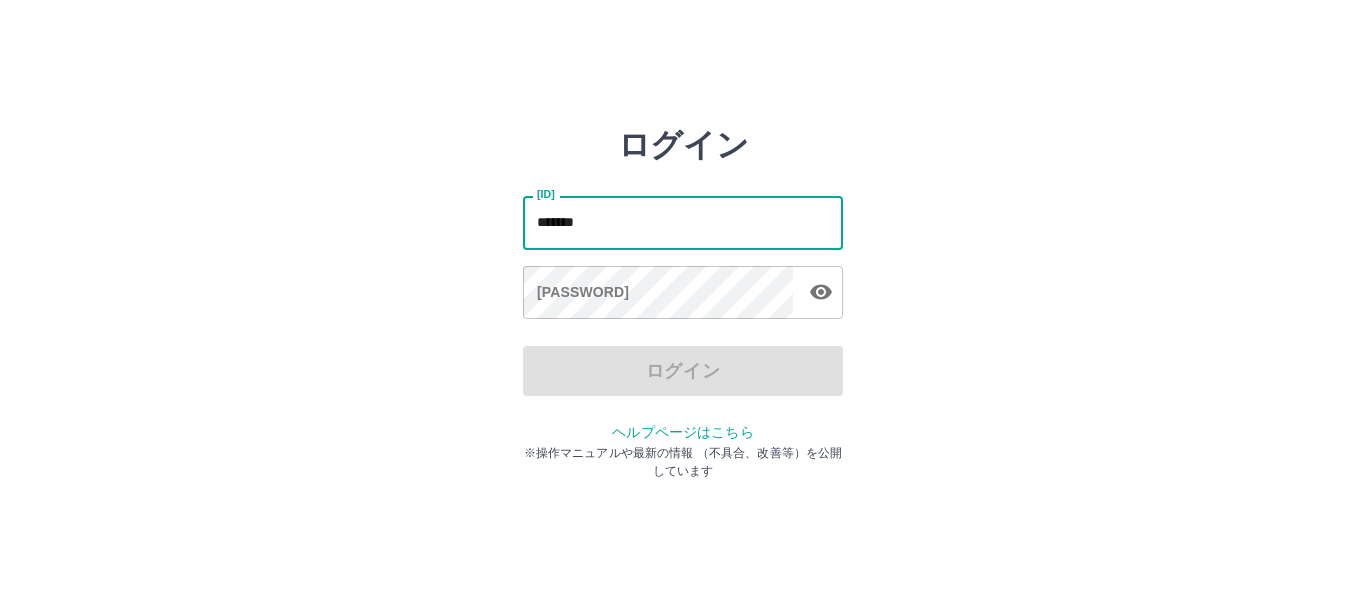type on "*******" 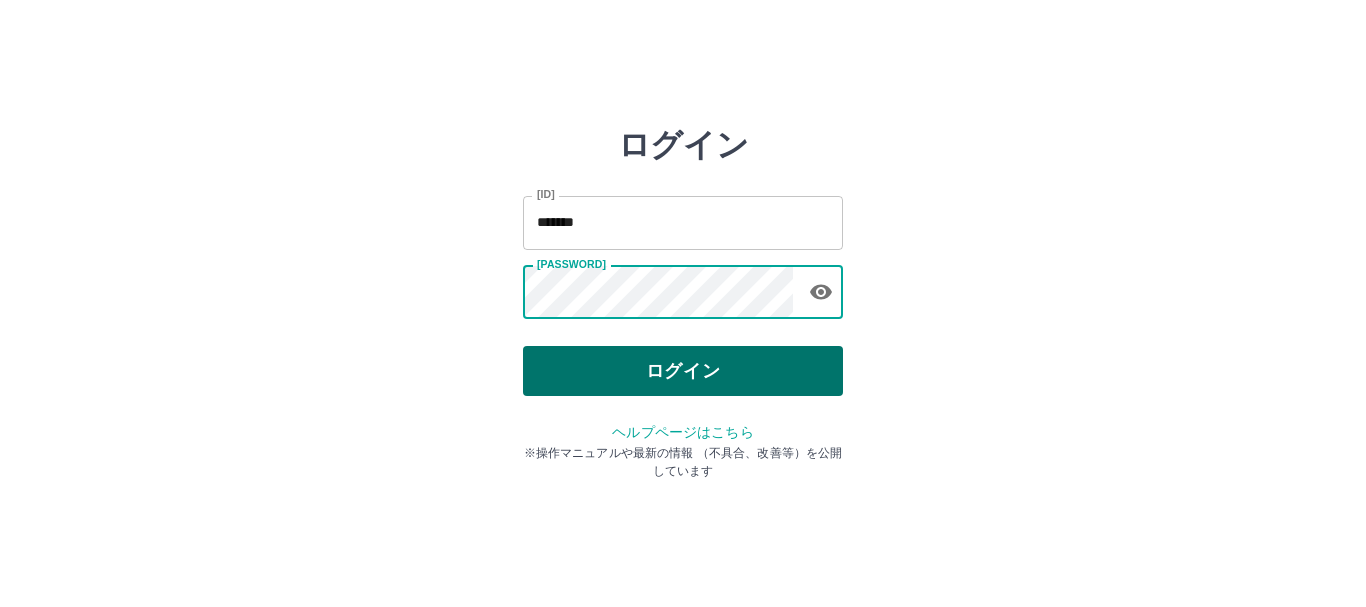 click on "ログイン" at bounding box center [683, 371] 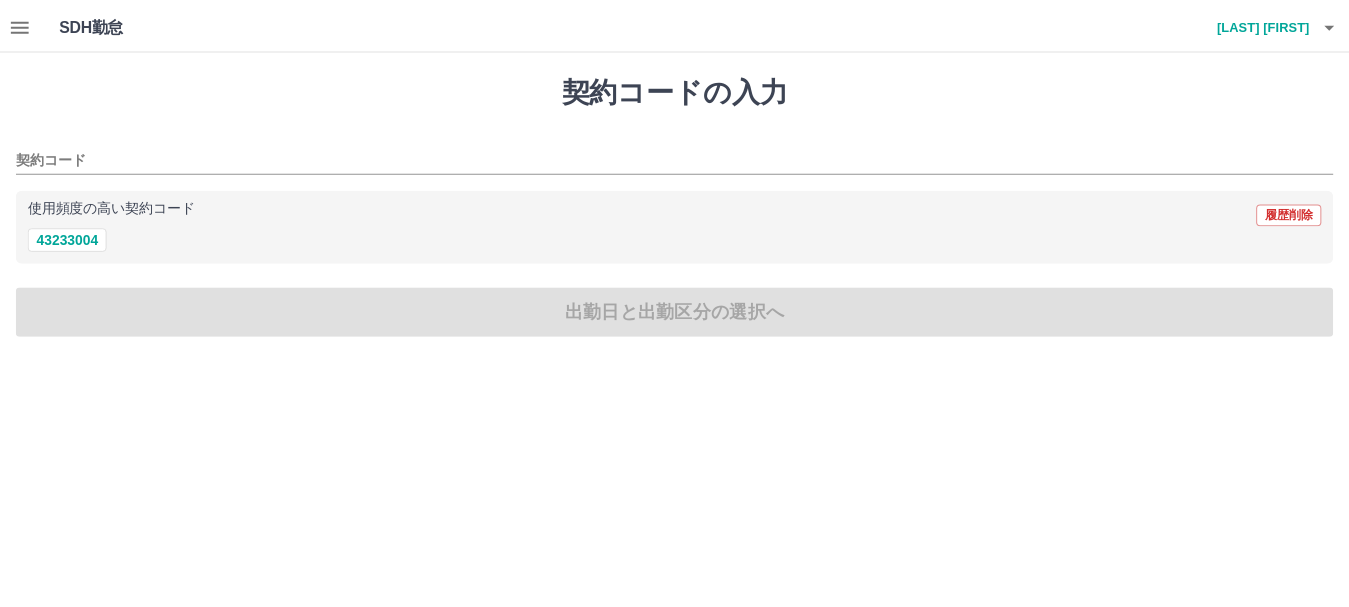 scroll, scrollTop: 0, scrollLeft: 0, axis: both 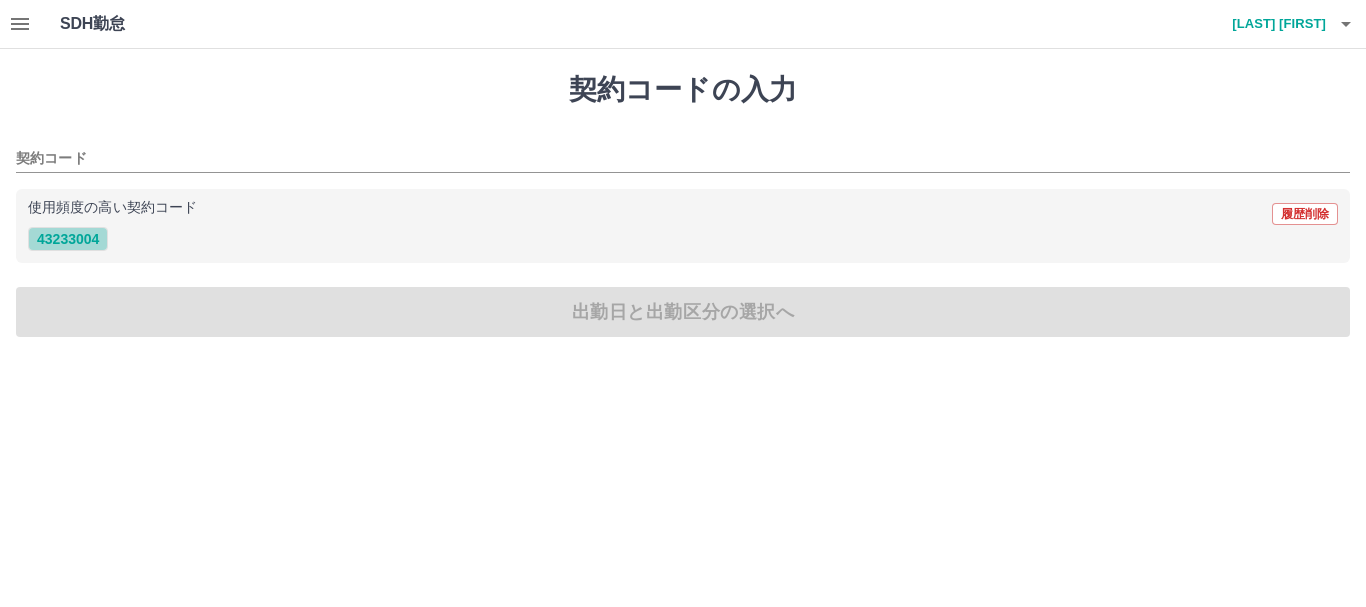 click on "[NUMBER]" at bounding box center (68, 239) 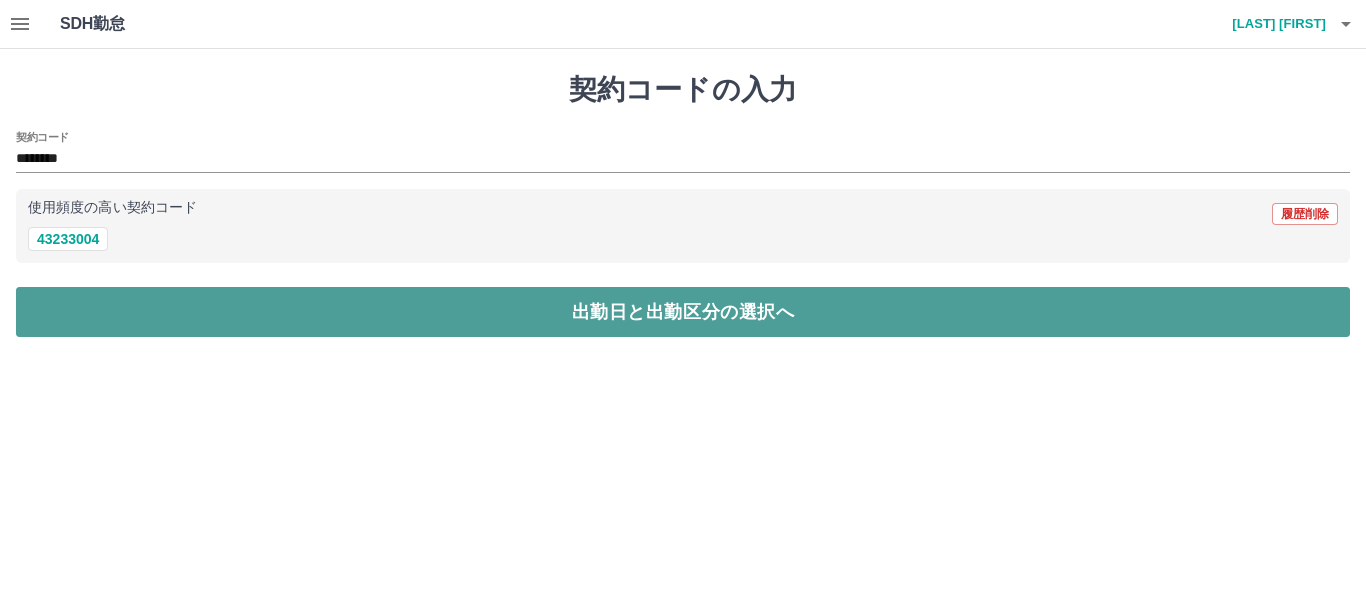 click on "出勤日と出勤区分の選択へ" at bounding box center [683, 312] 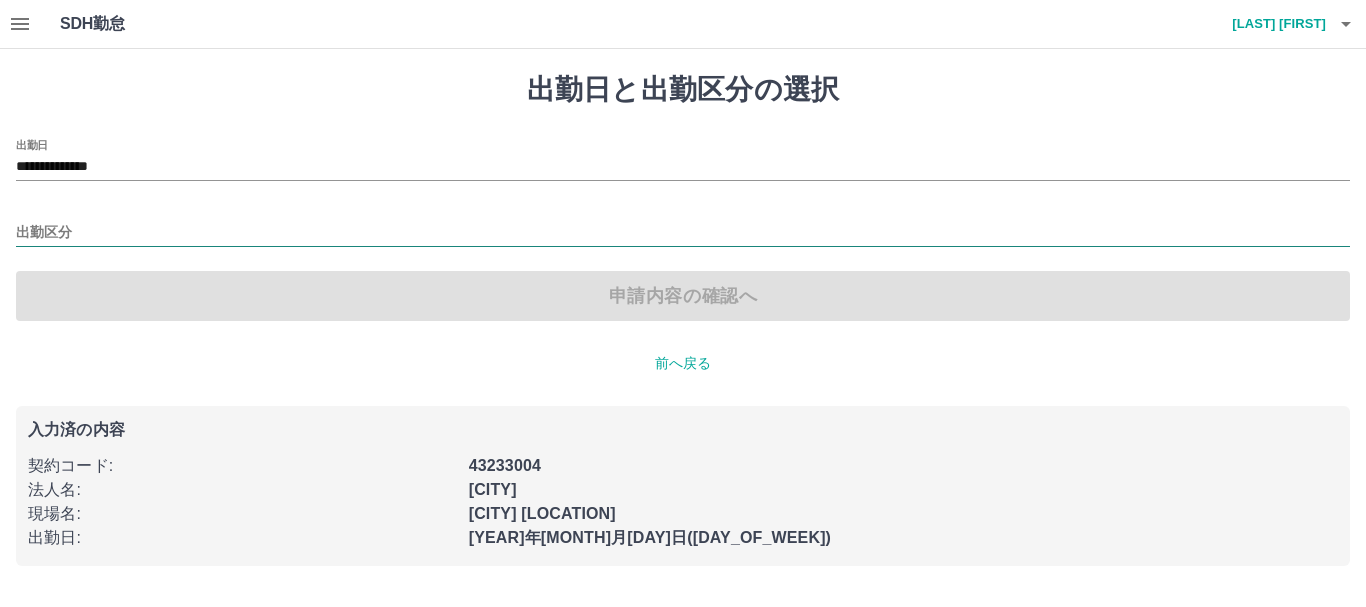 click on "出勤区分" at bounding box center [683, 233] 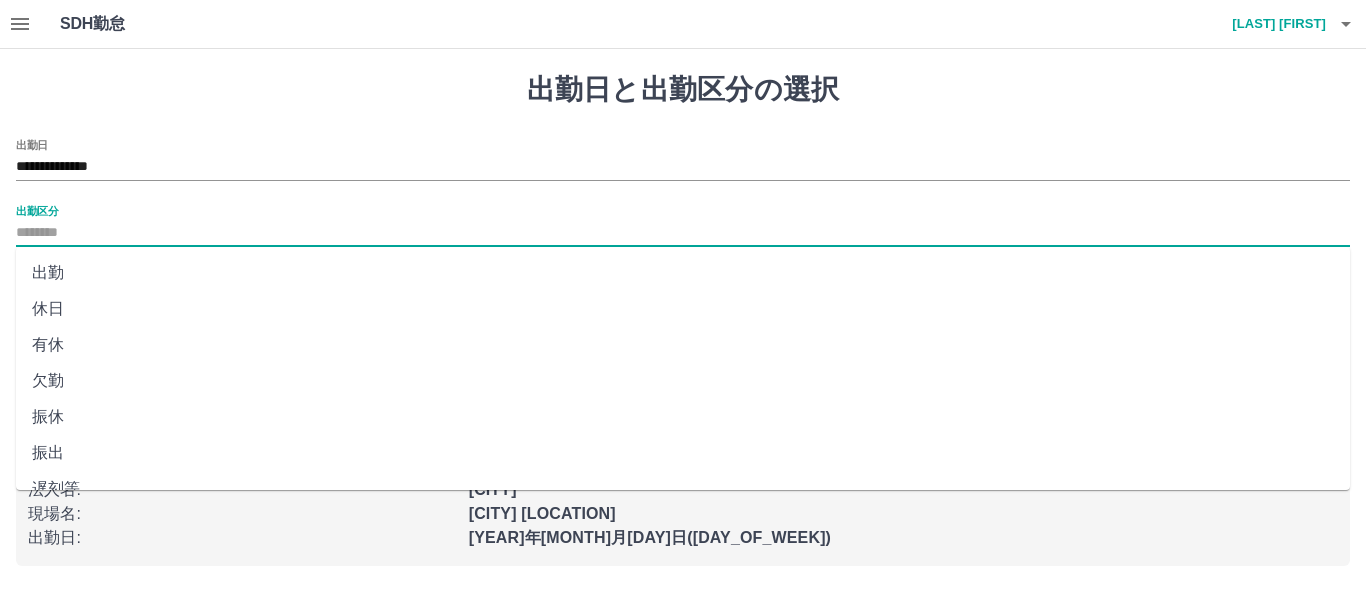 click on "出勤" at bounding box center [683, 273] 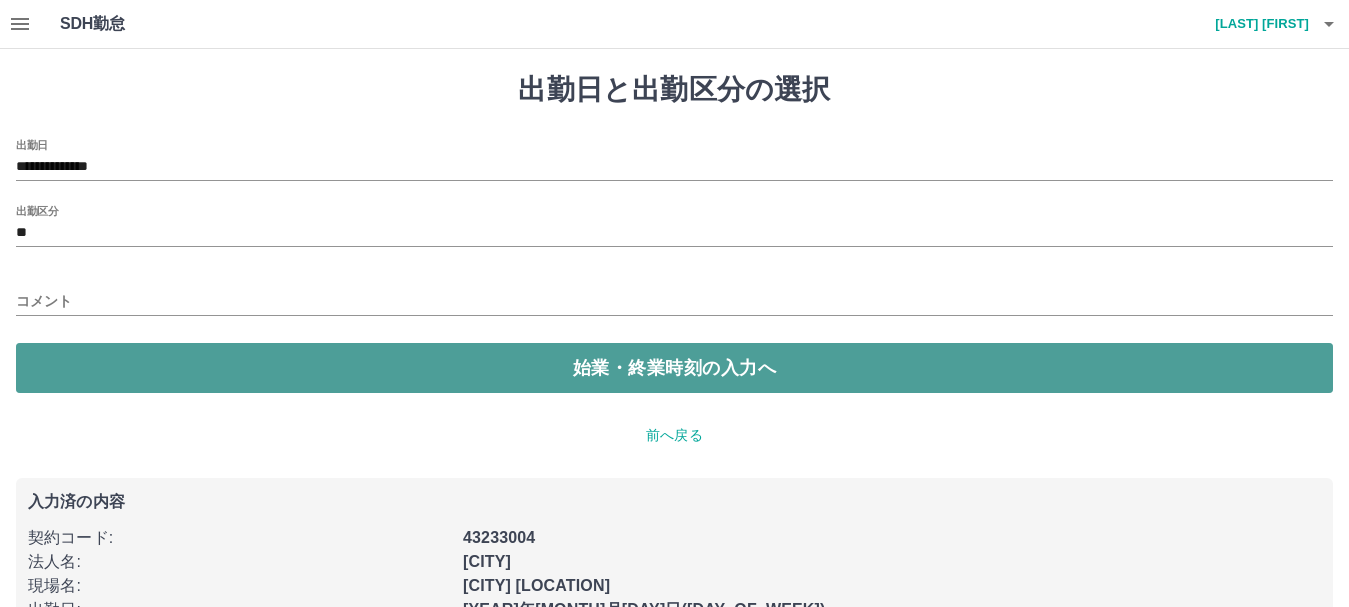 click on "始業・終業時刻の入力へ" at bounding box center [674, 368] 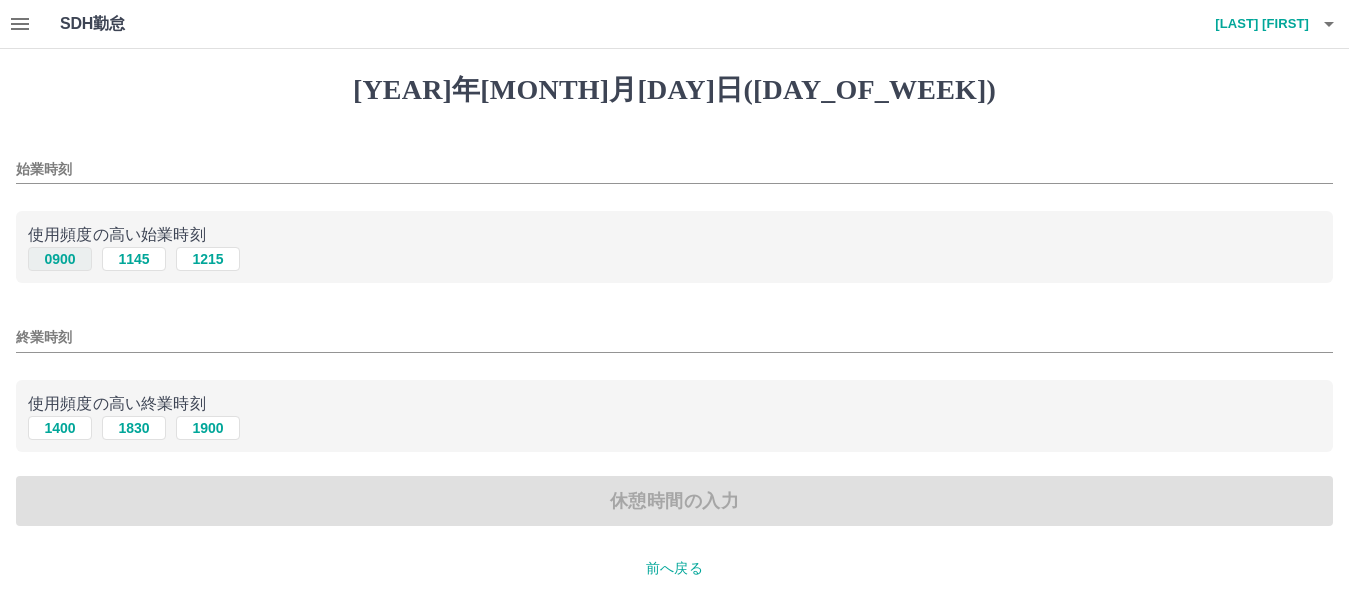 click on "[TIME]" at bounding box center (60, 259) 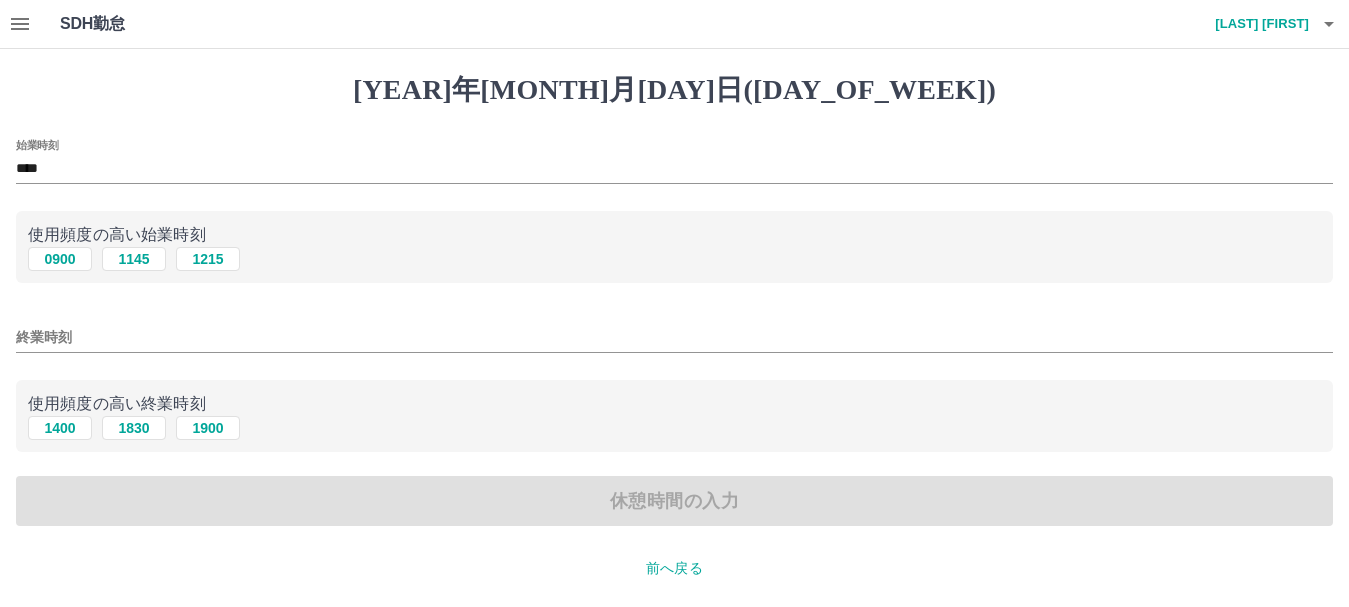 click on "終業時刻" at bounding box center (674, 337) 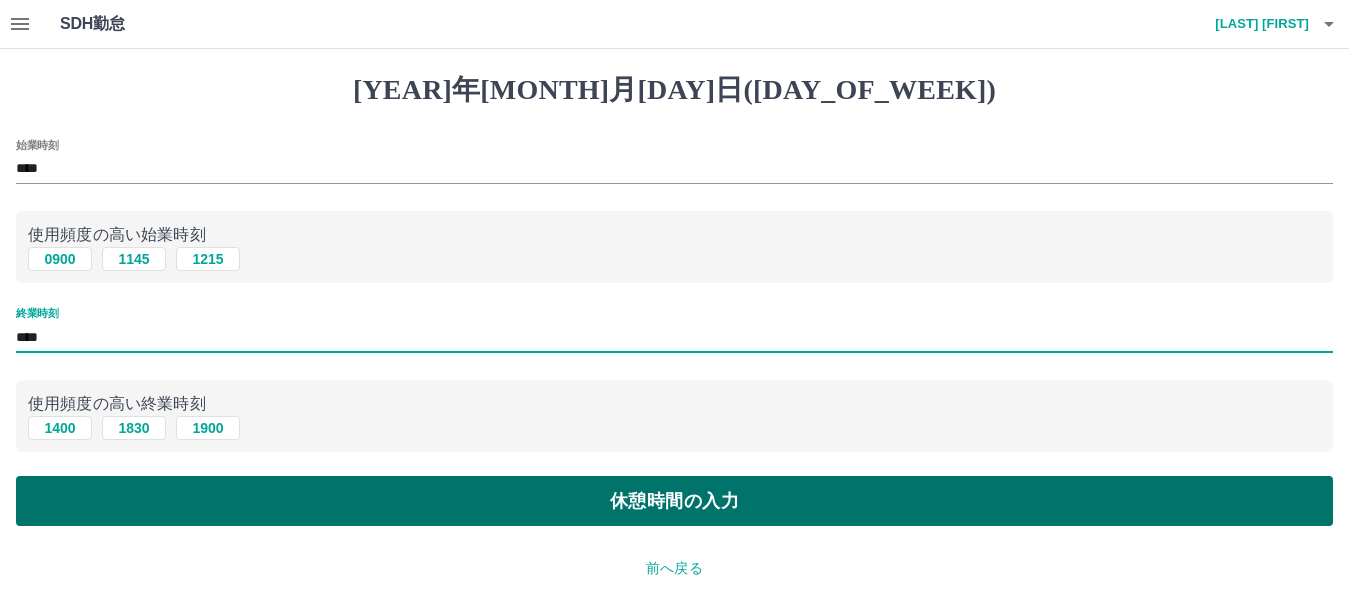 type on "****" 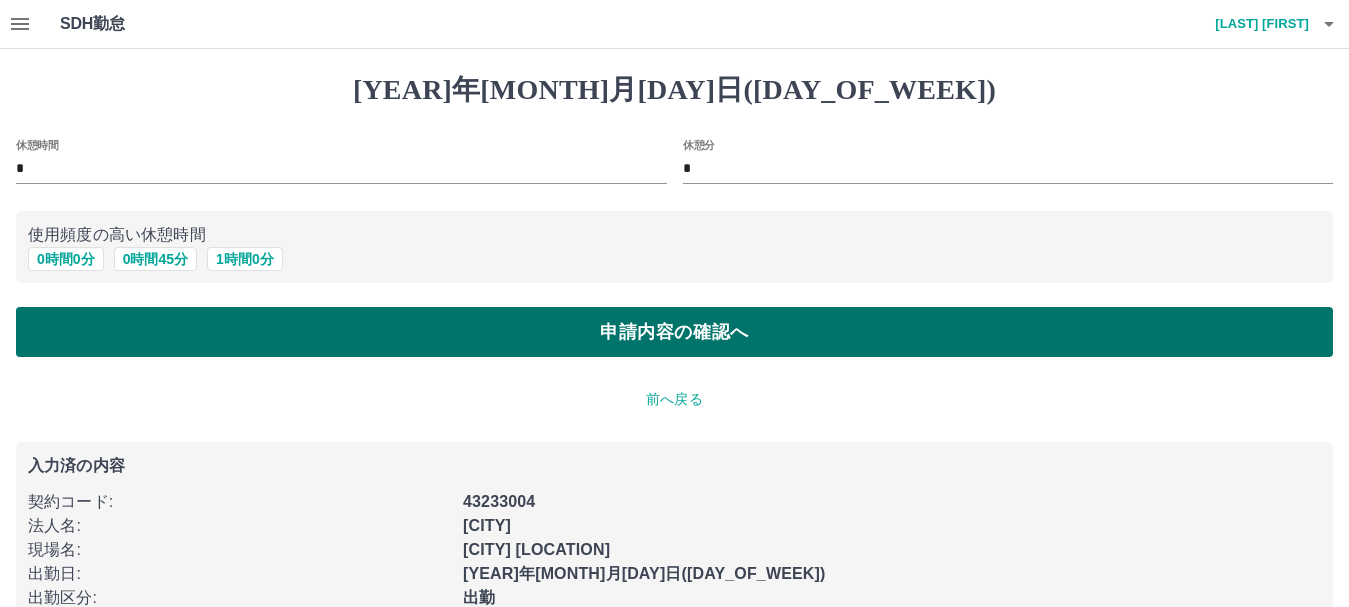 click on "申請内容の確認へ" at bounding box center (674, 332) 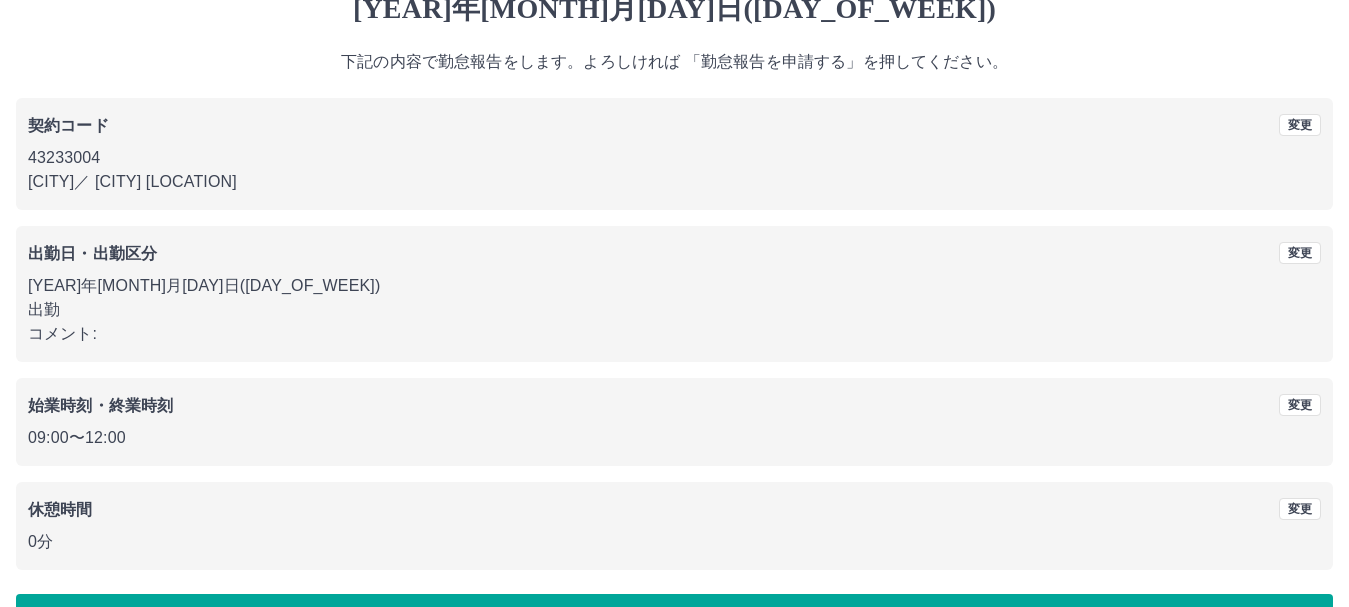 scroll, scrollTop: 142, scrollLeft: 0, axis: vertical 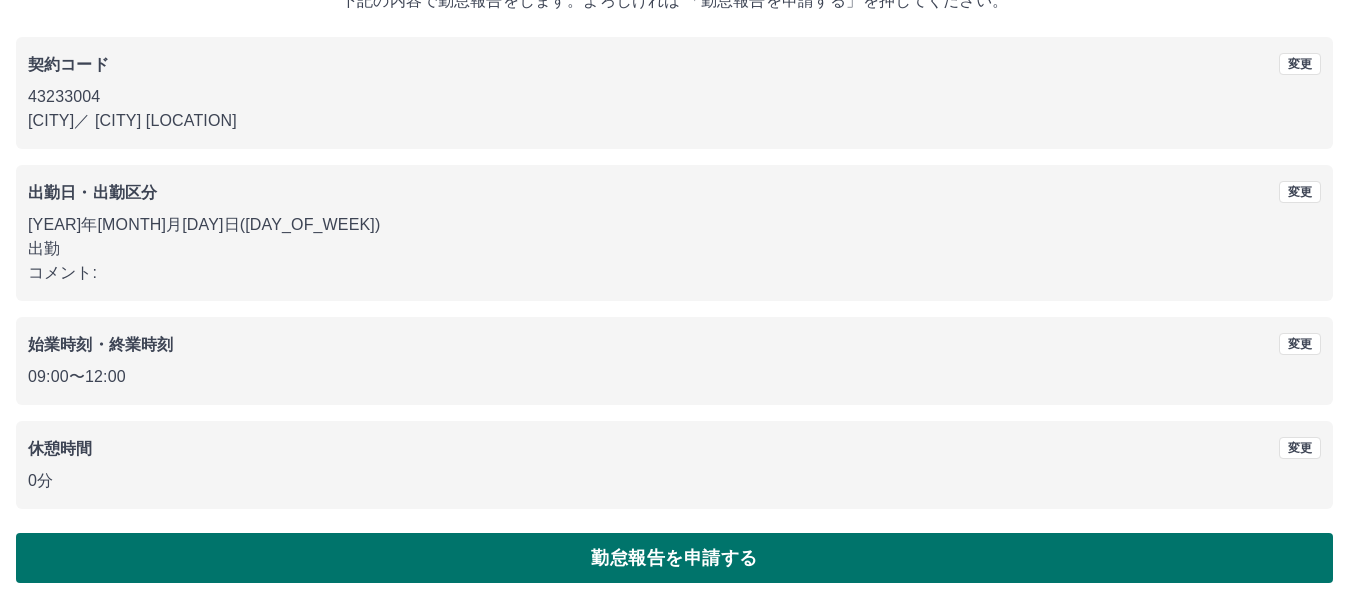 click on "勤怠報告を申請する" at bounding box center (674, 558) 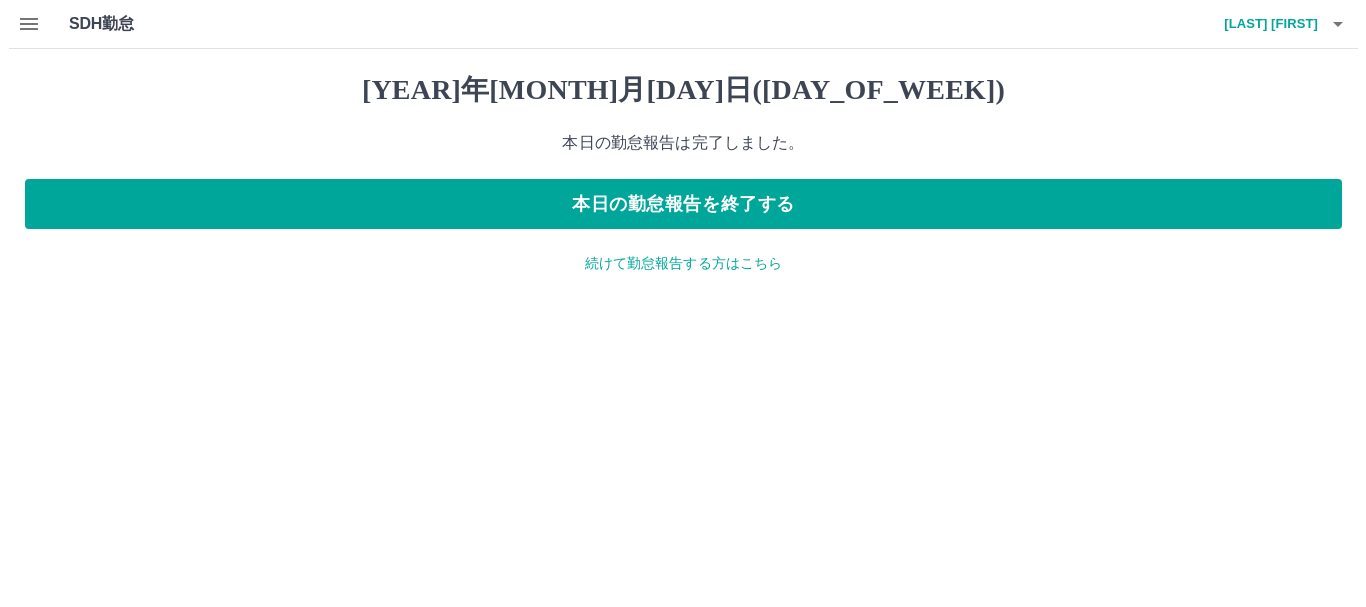 scroll, scrollTop: 0, scrollLeft: 0, axis: both 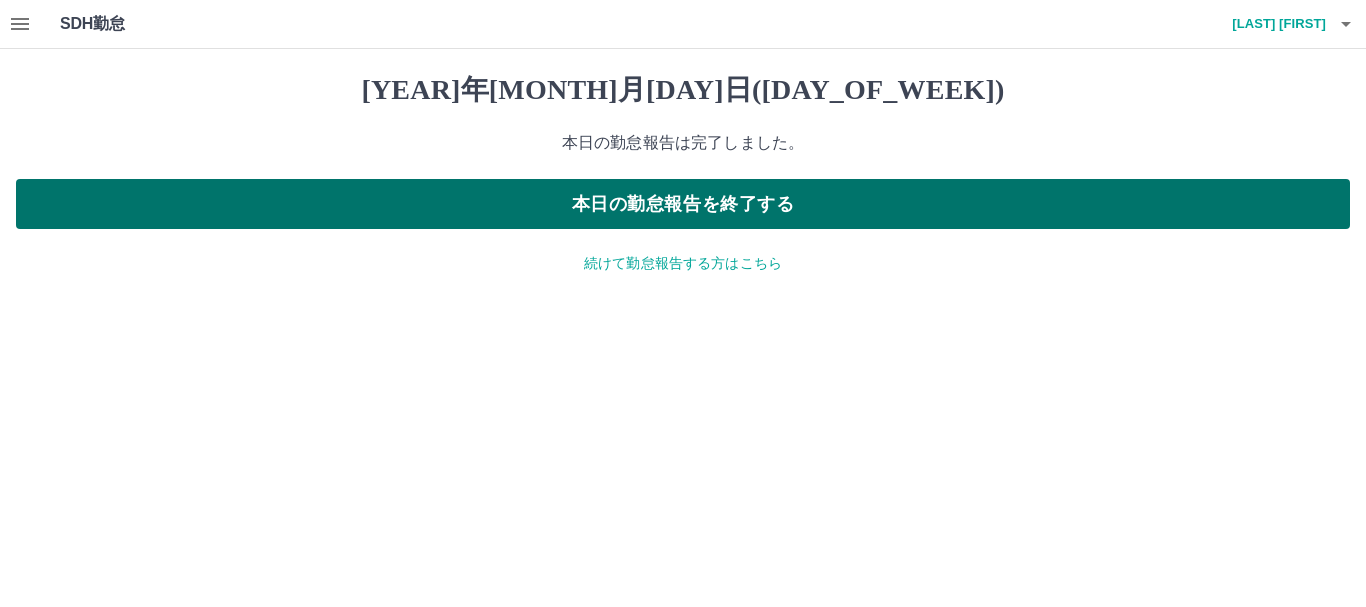 click on "本日の勤怠報告を終了する" at bounding box center [683, 204] 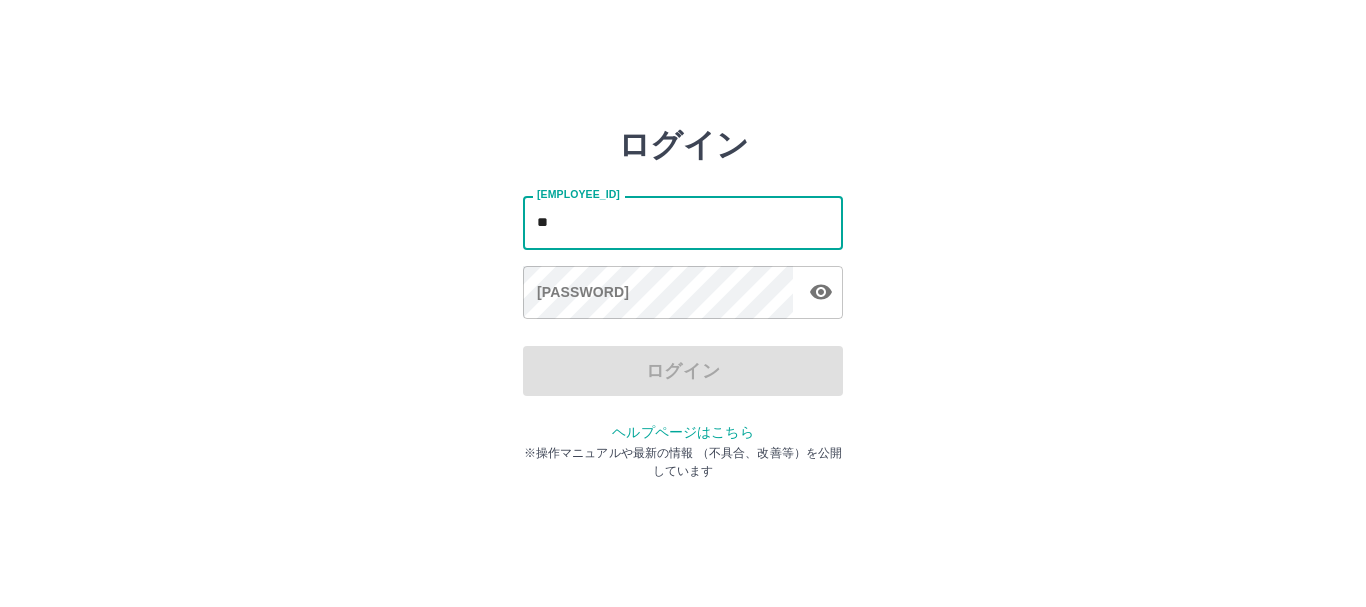 scroll, scrollTop: 0, scrollLeft: 0, axis: both 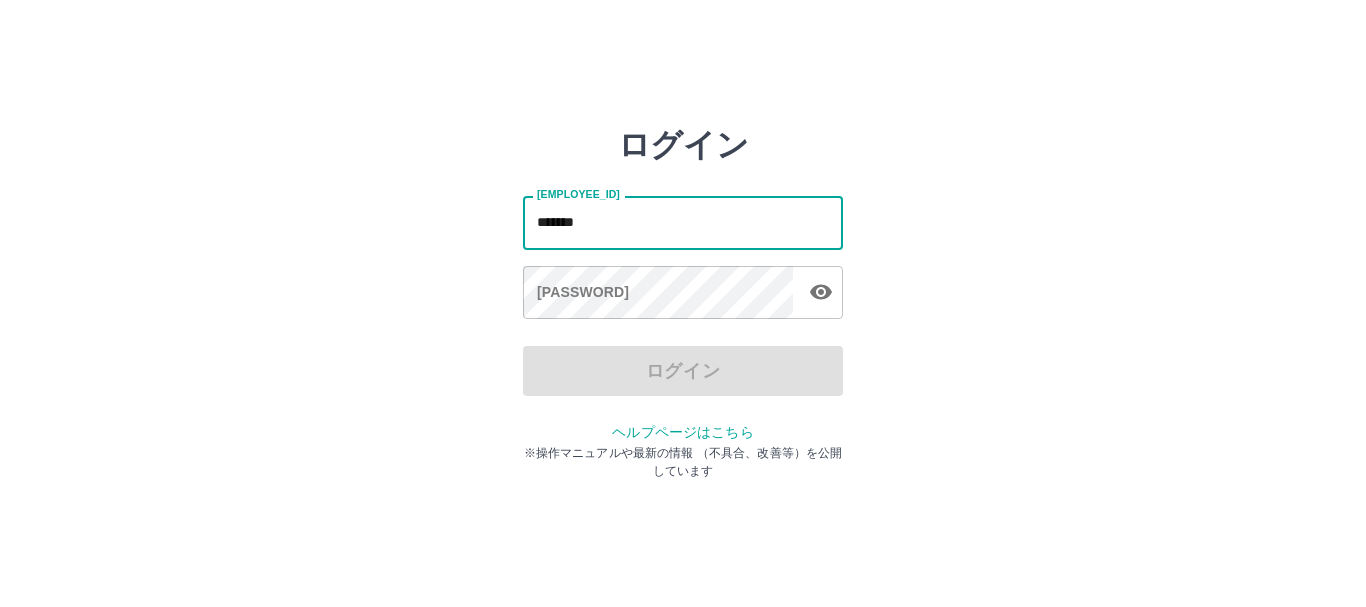type on "*******" 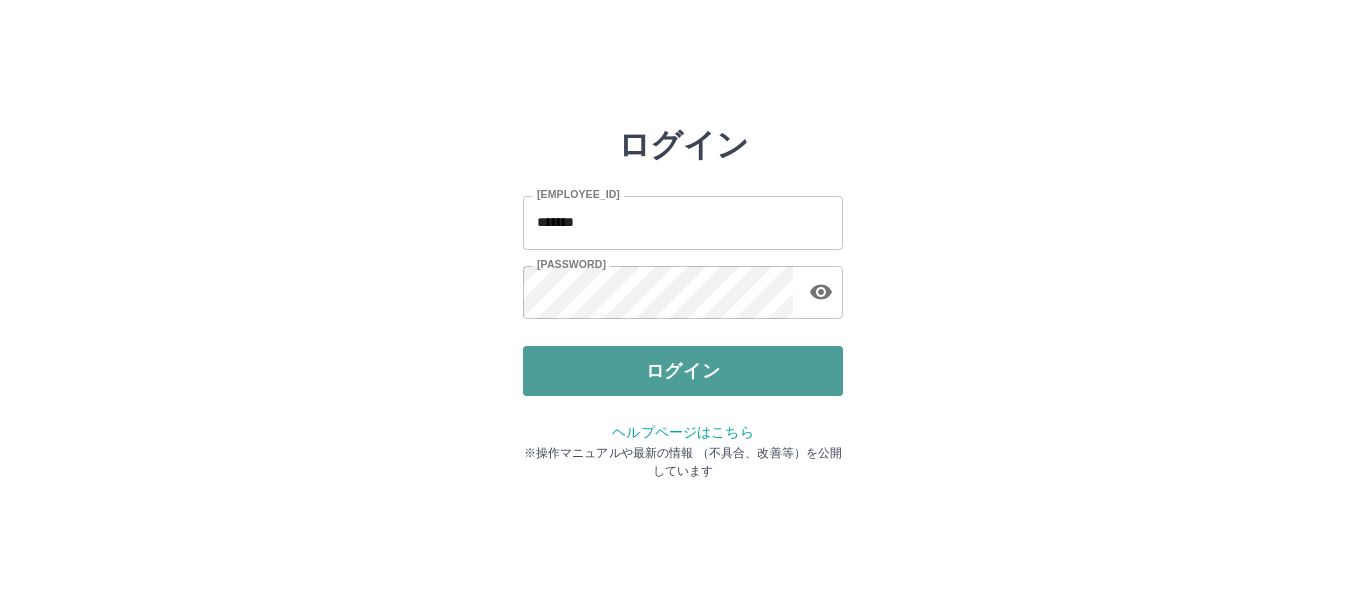 click on "ログイン" at bounding box center [683, 371] 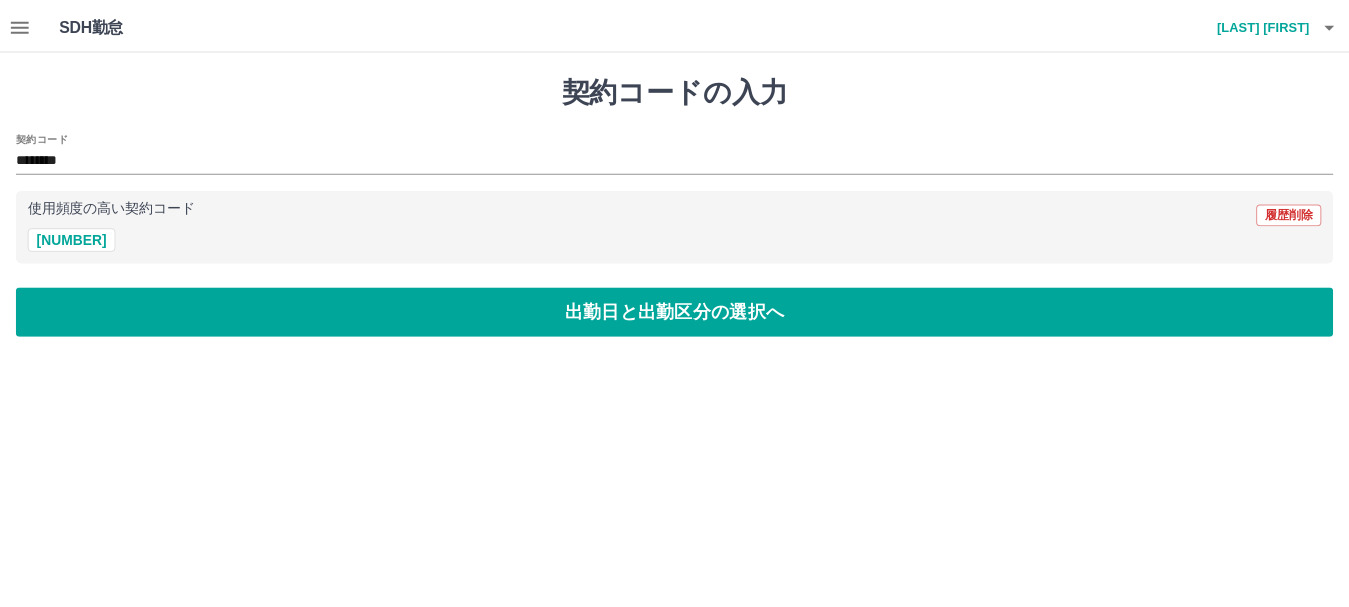 scroll, scrollTop: 0, scrollLeft: 0, axis: both 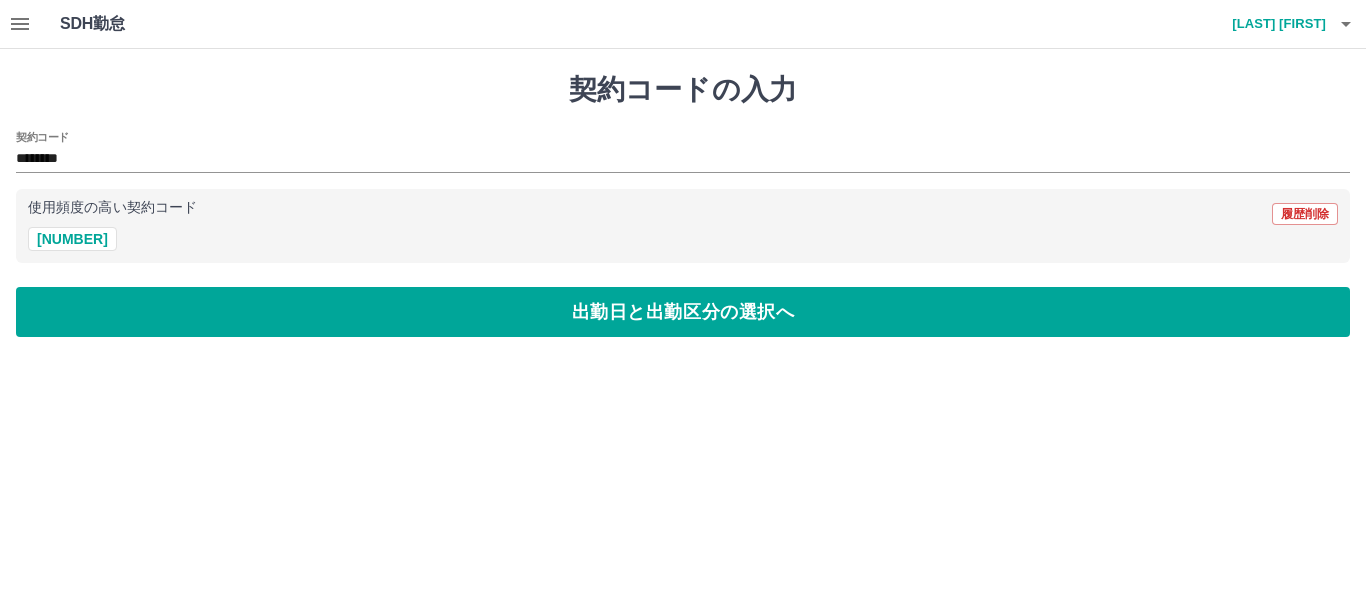 click on "出勤日と出勤区分の選択へ" at bounding box center [683, 312] 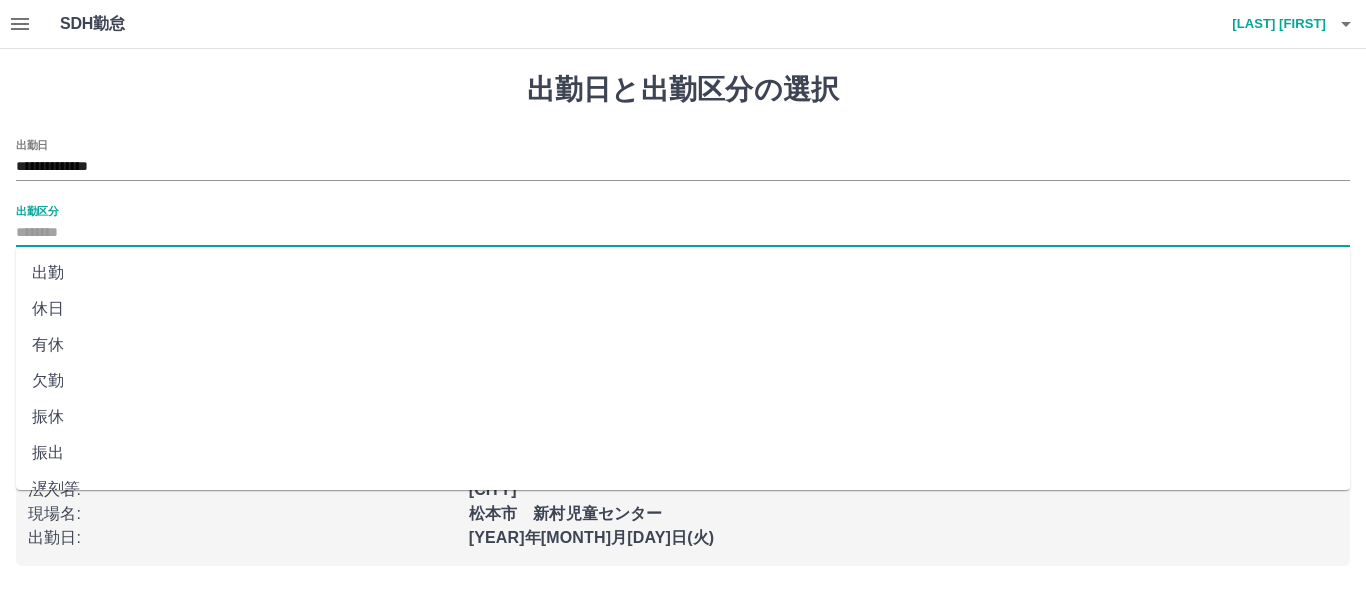 click on "出勤区分" at bounding box center (683, 233) 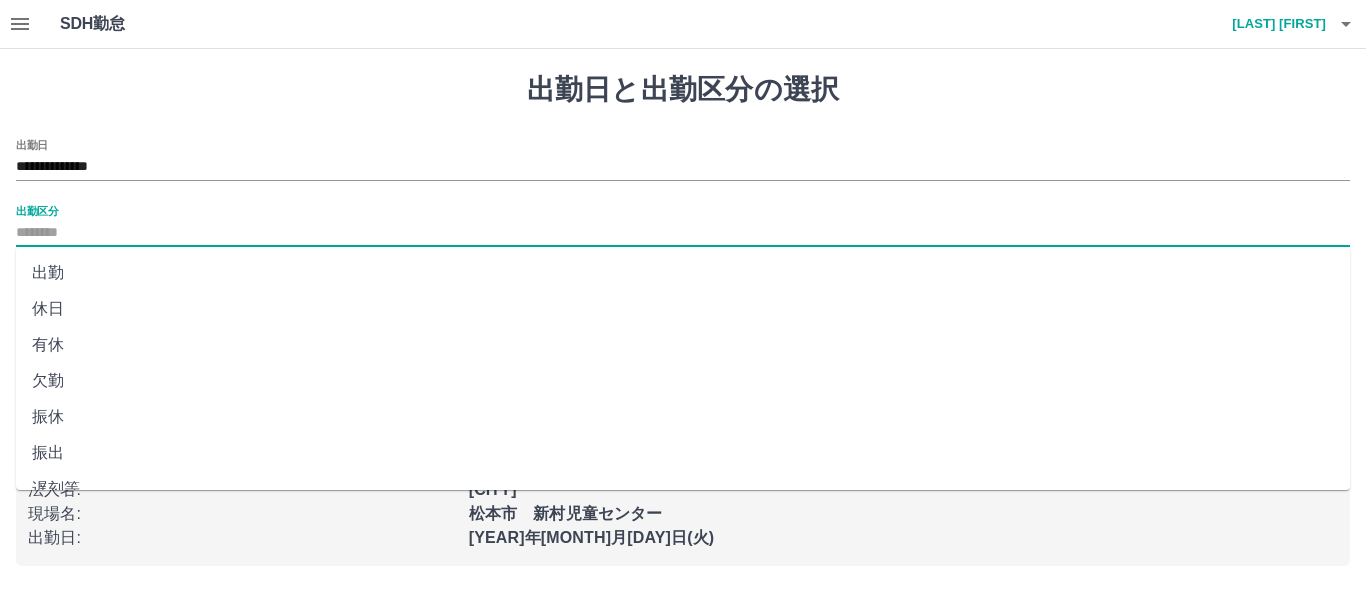 click on "出勤" at bounding box center (683, 273) 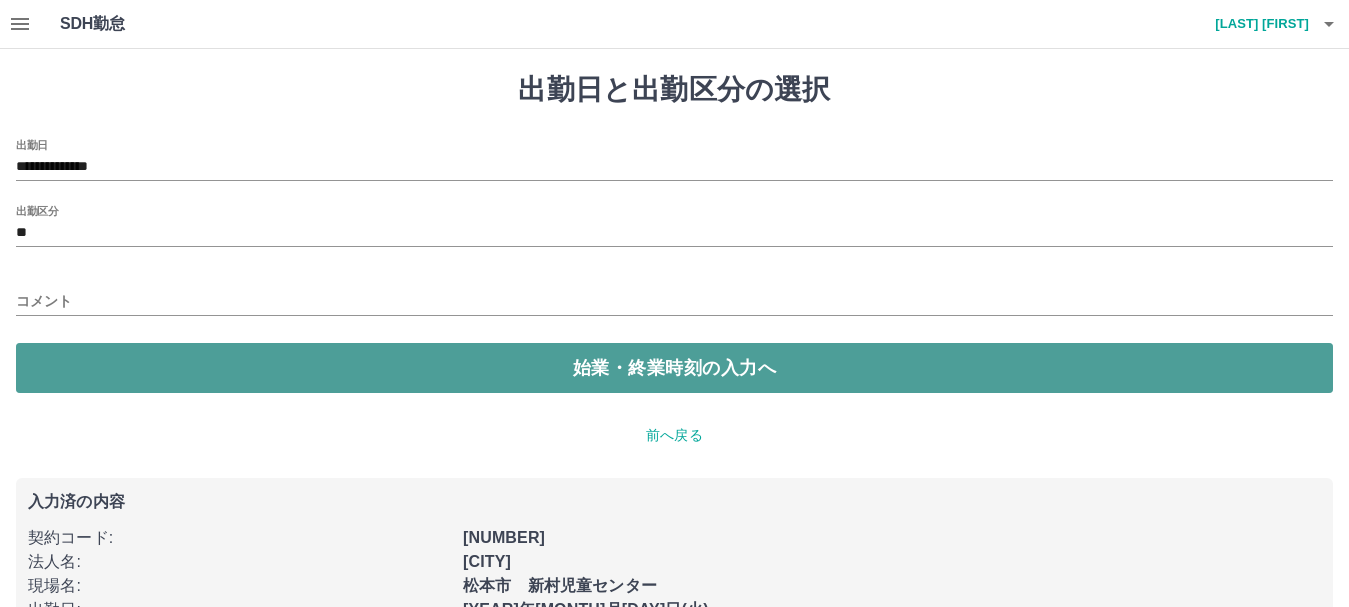 click on "始業・終業時刻の入力へ" at bounding box center [674, 368] 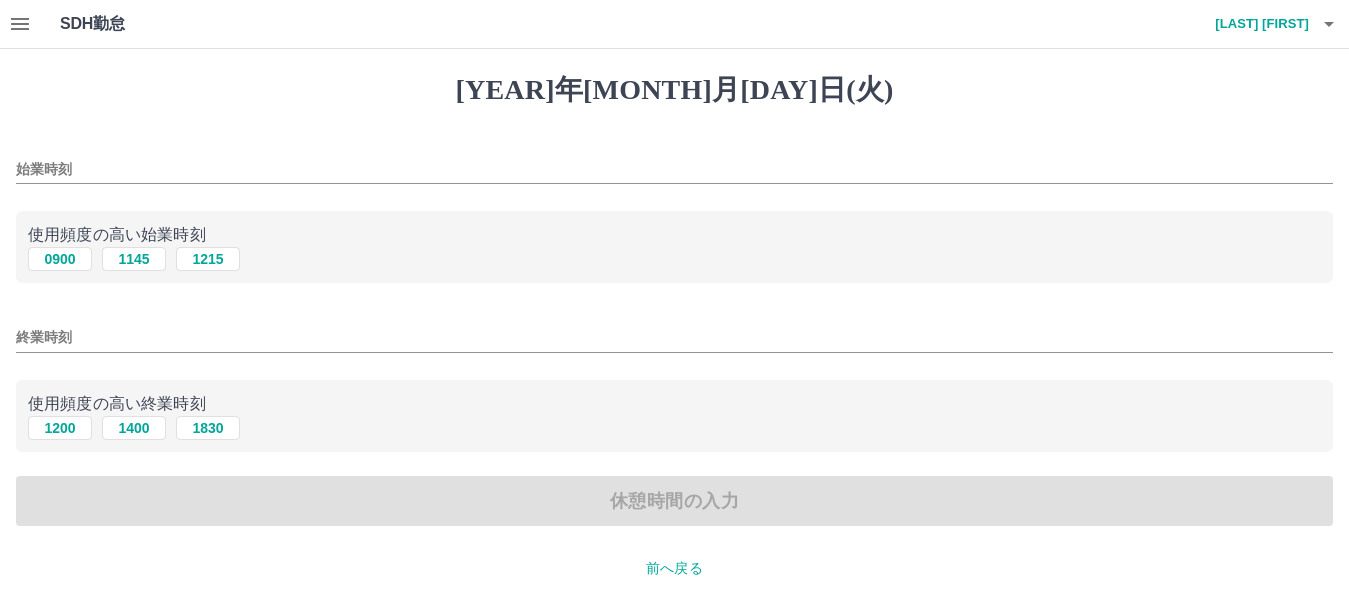 click on "始業時刻" at bounding box center [674, 169] 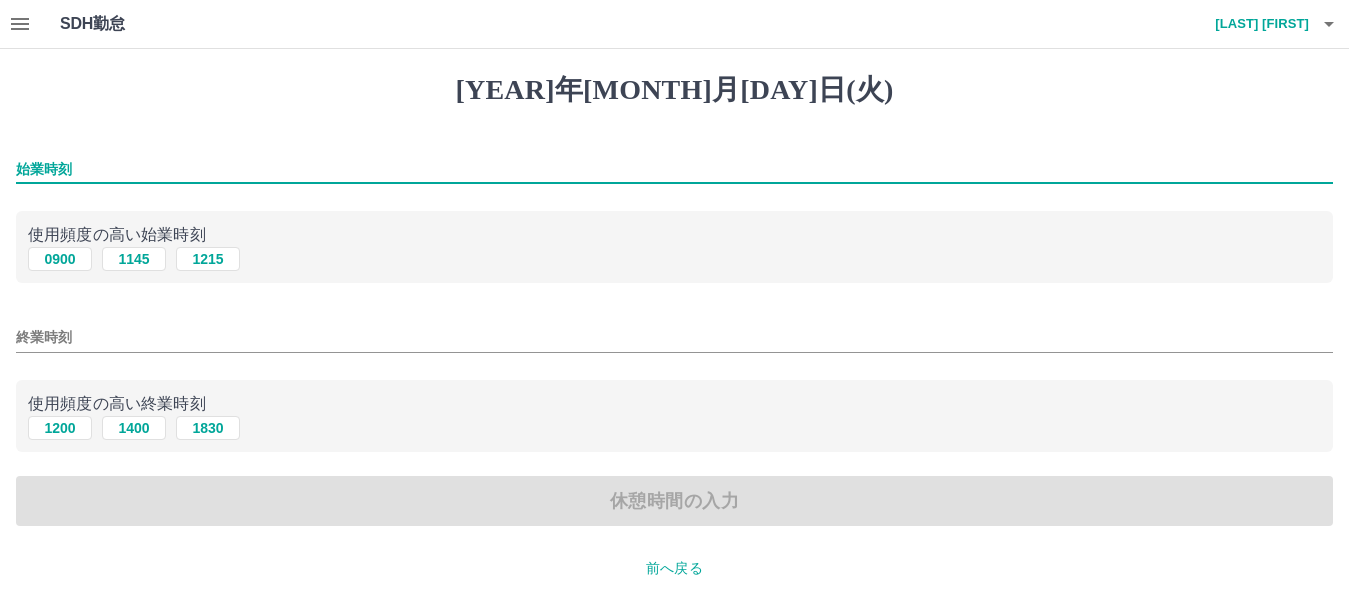 type on "****" 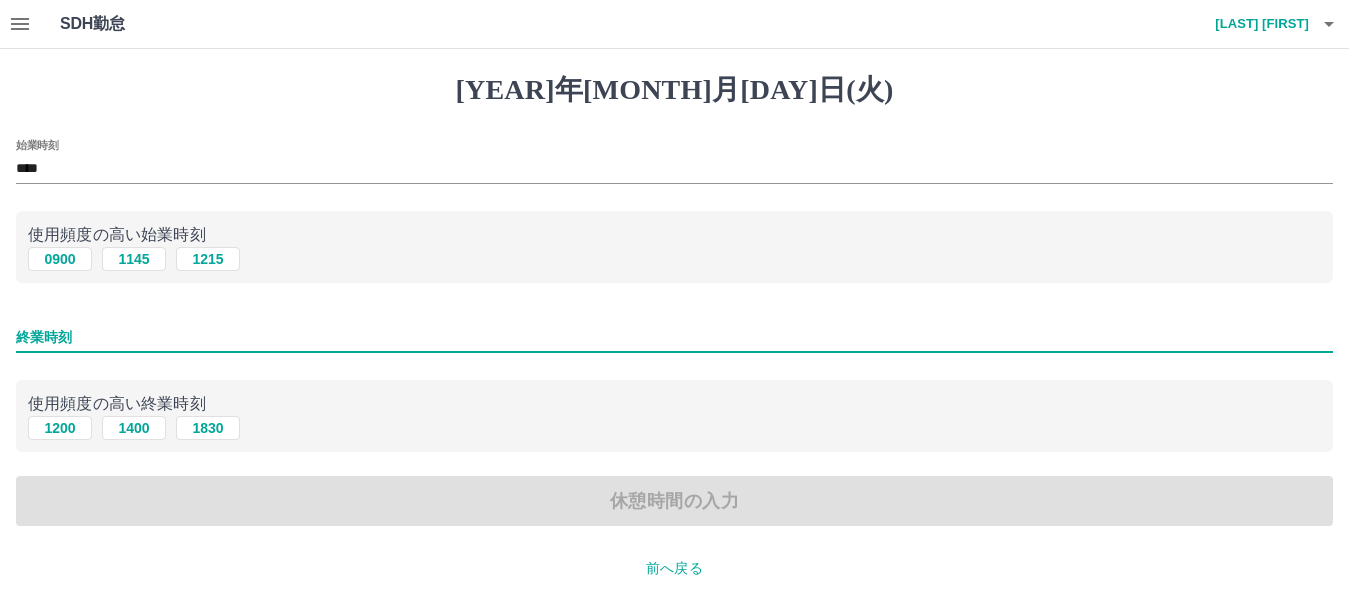 click on "終業時刻" at bounding box center [674, 337] 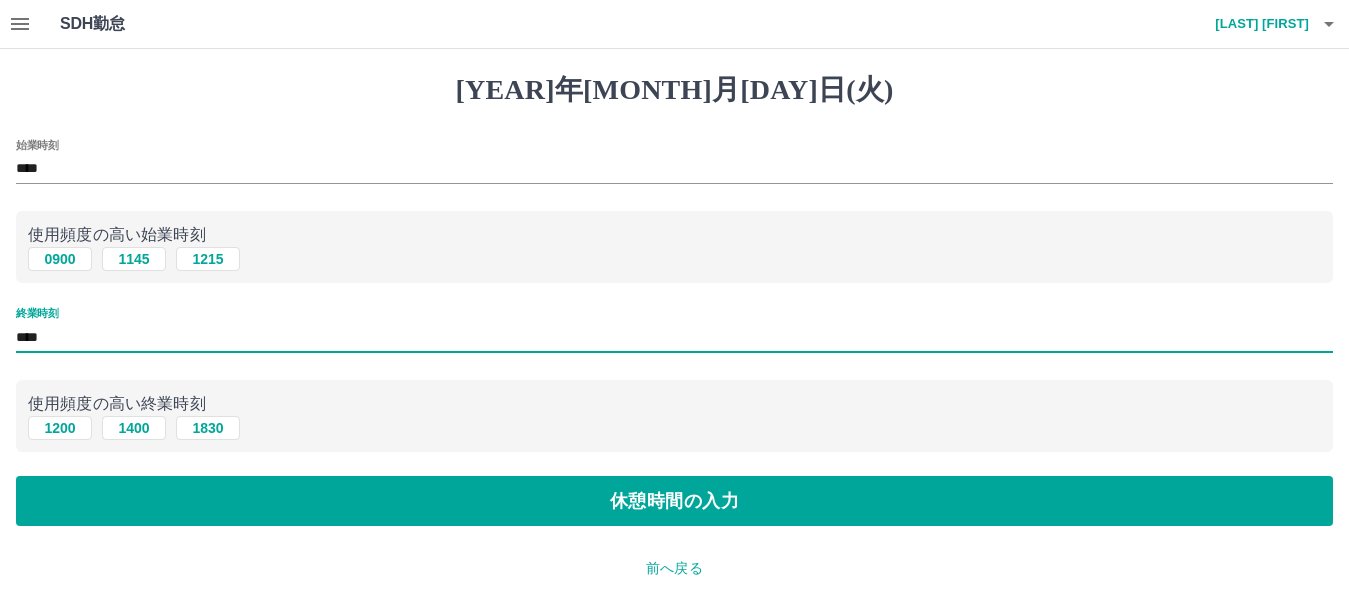click on "****" at bounding box center (674, 337) 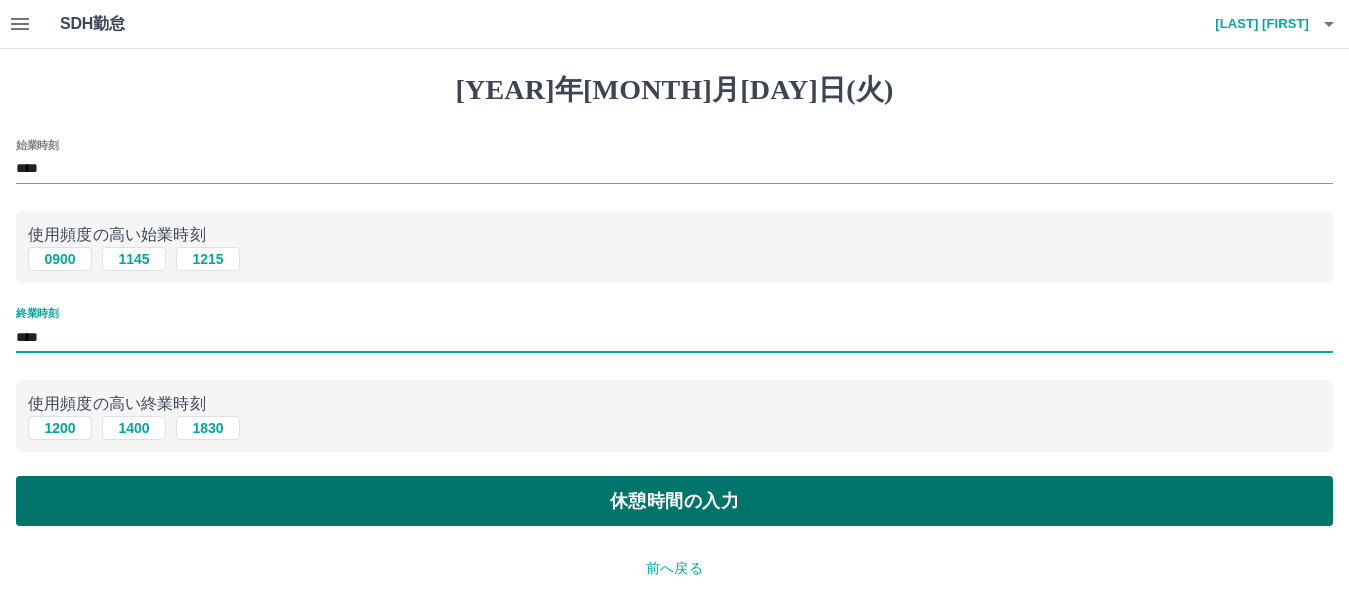 type on "****" 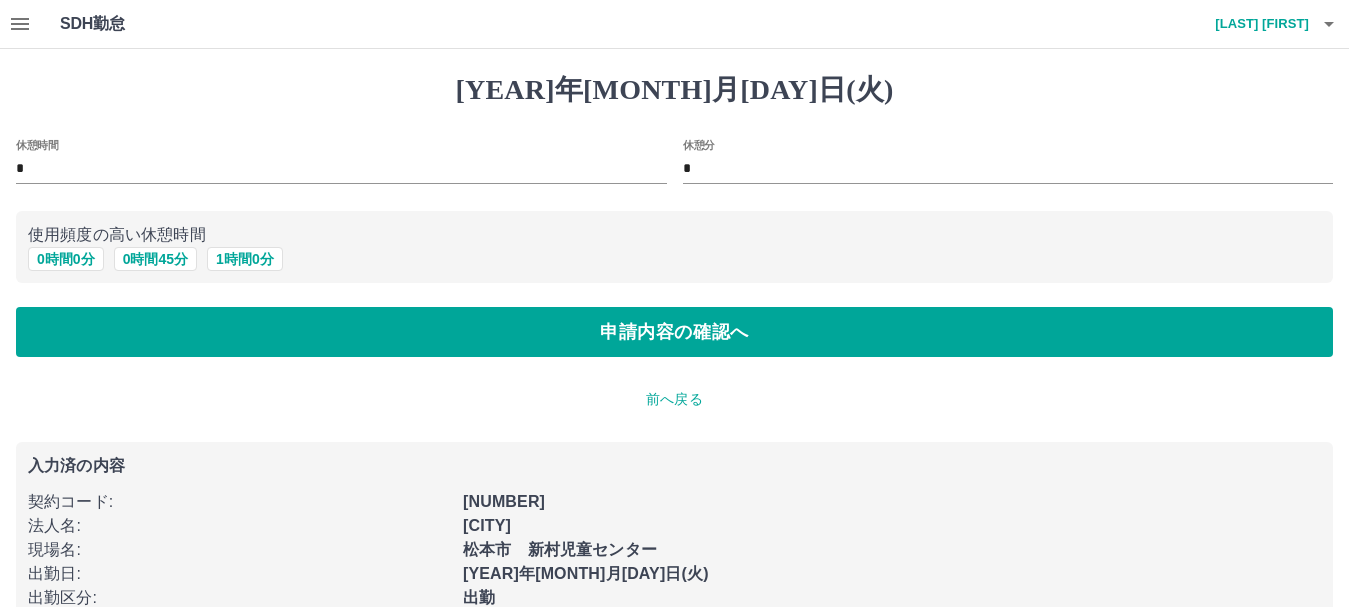 click on "*" at bounding box center (1008, 169) 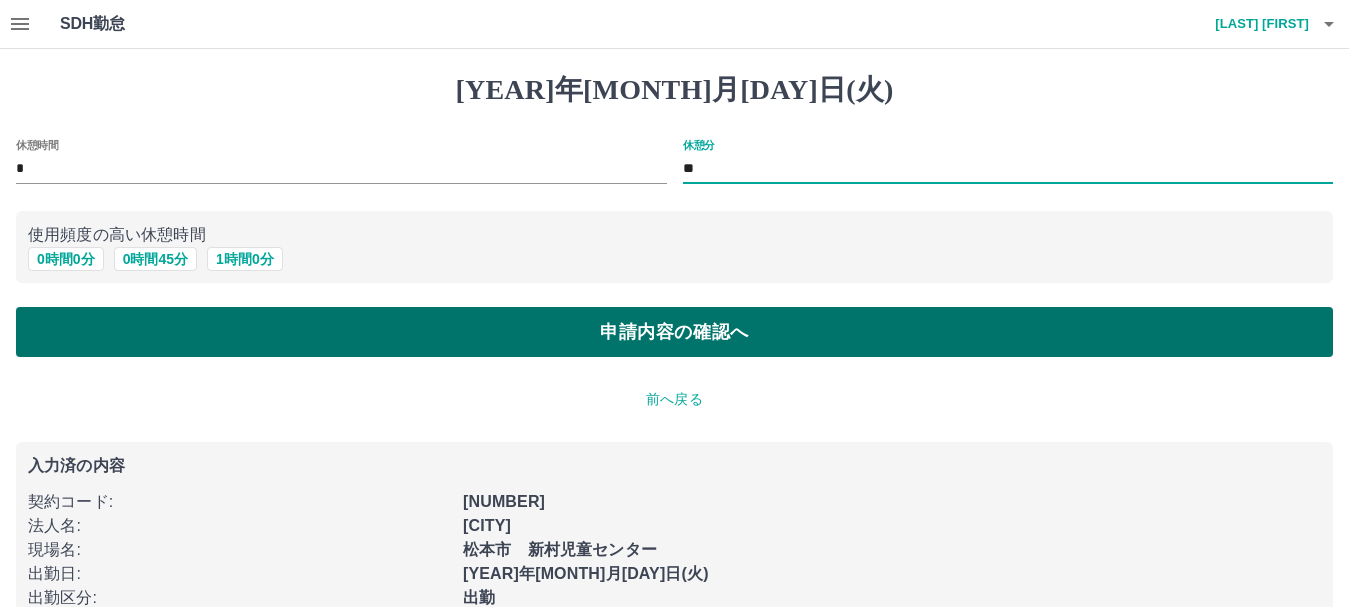 type on "**" 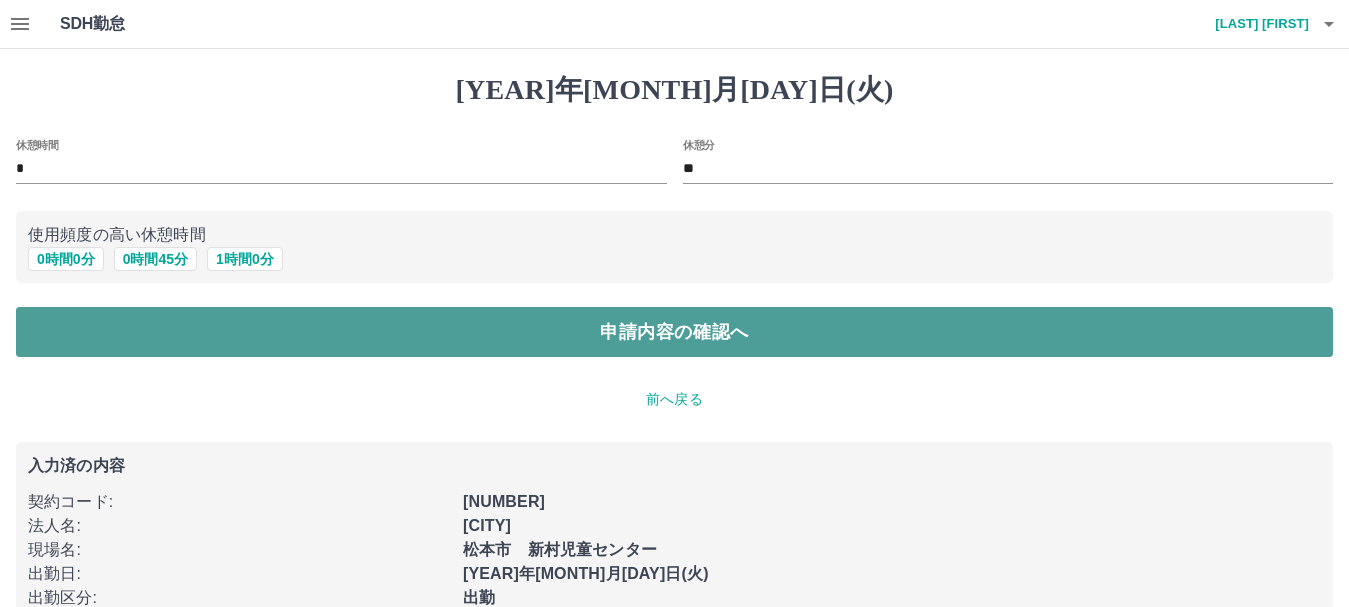 click on "申請内容の確認へ" at bounding box center (674, 332) 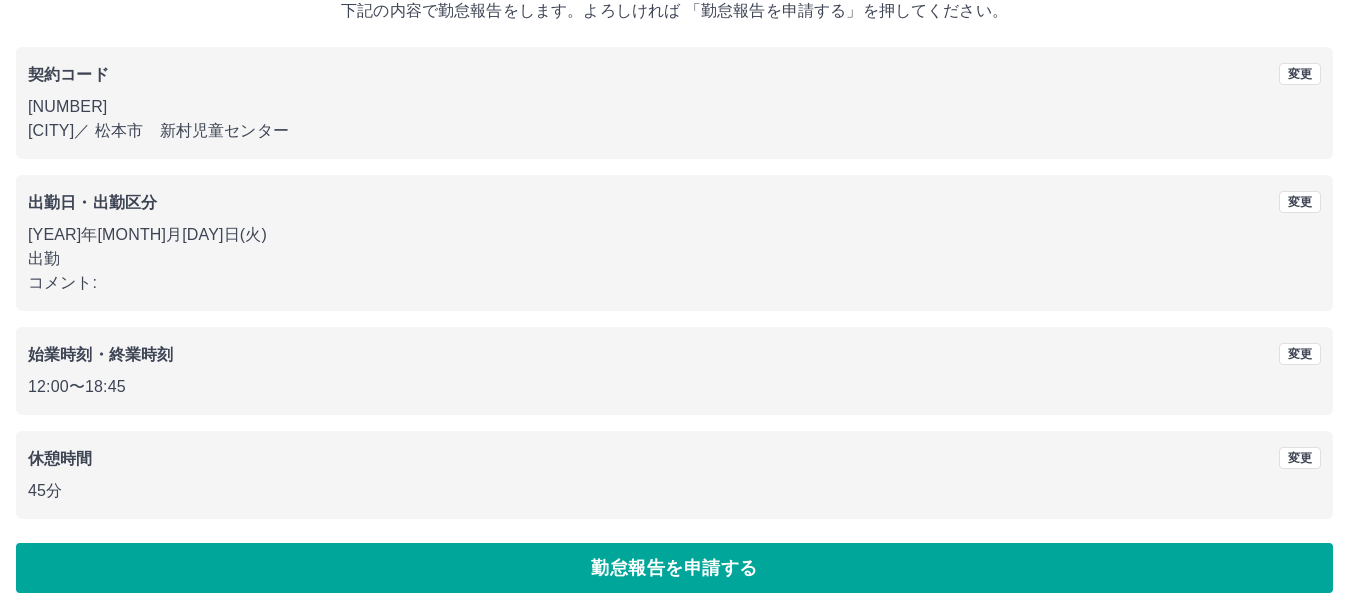 scroll, scrollTop: 142, scrollLeft: 0, axis: vertical 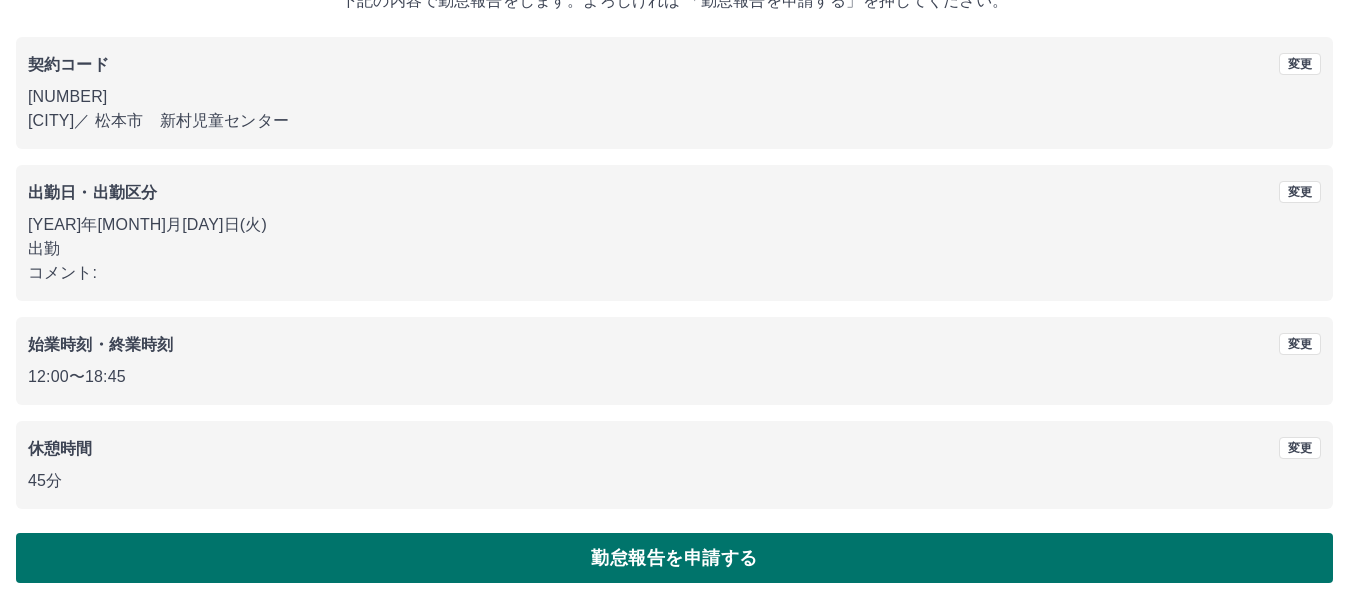 click on "勤怠報告を申請する" at bounding box center (674, 558) 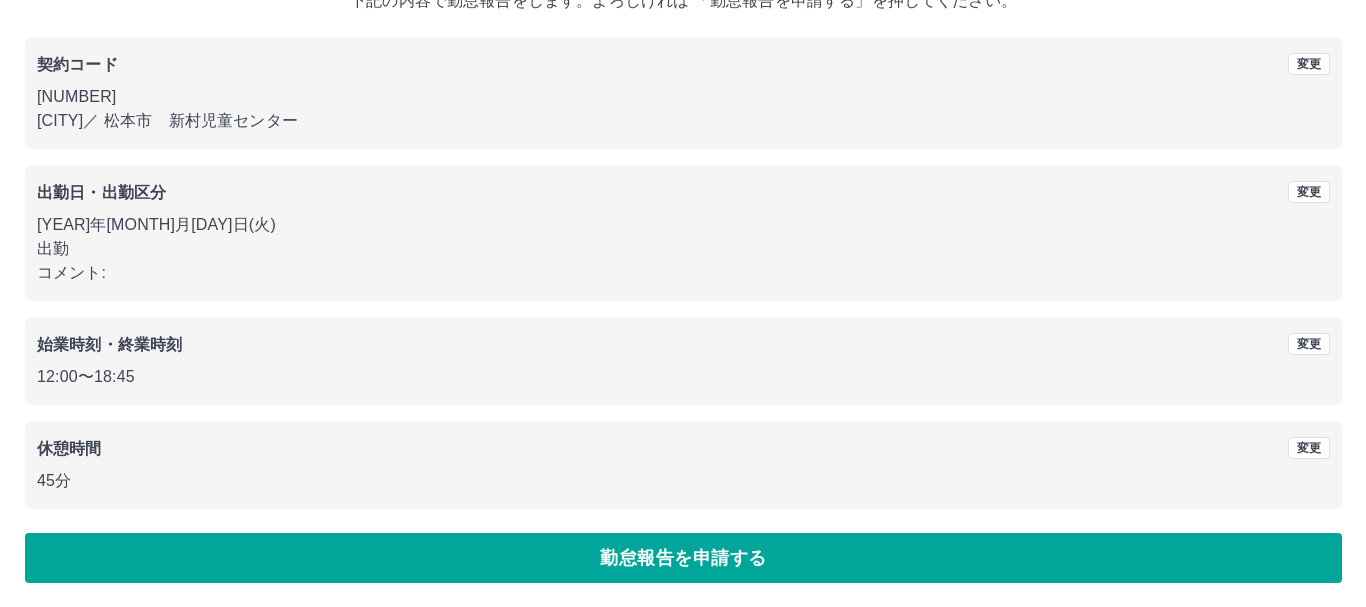 scroll, scrollTop: 0, scrollLeft: 0, axis: both 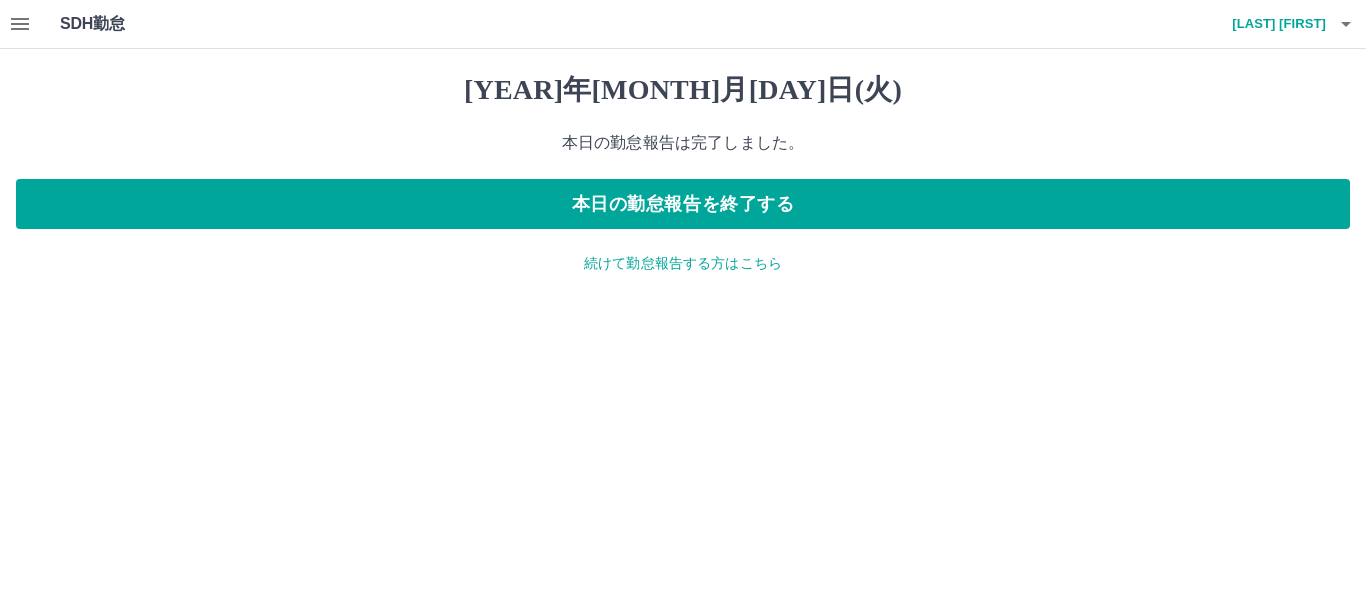 click at bounding box center (1346, 24) 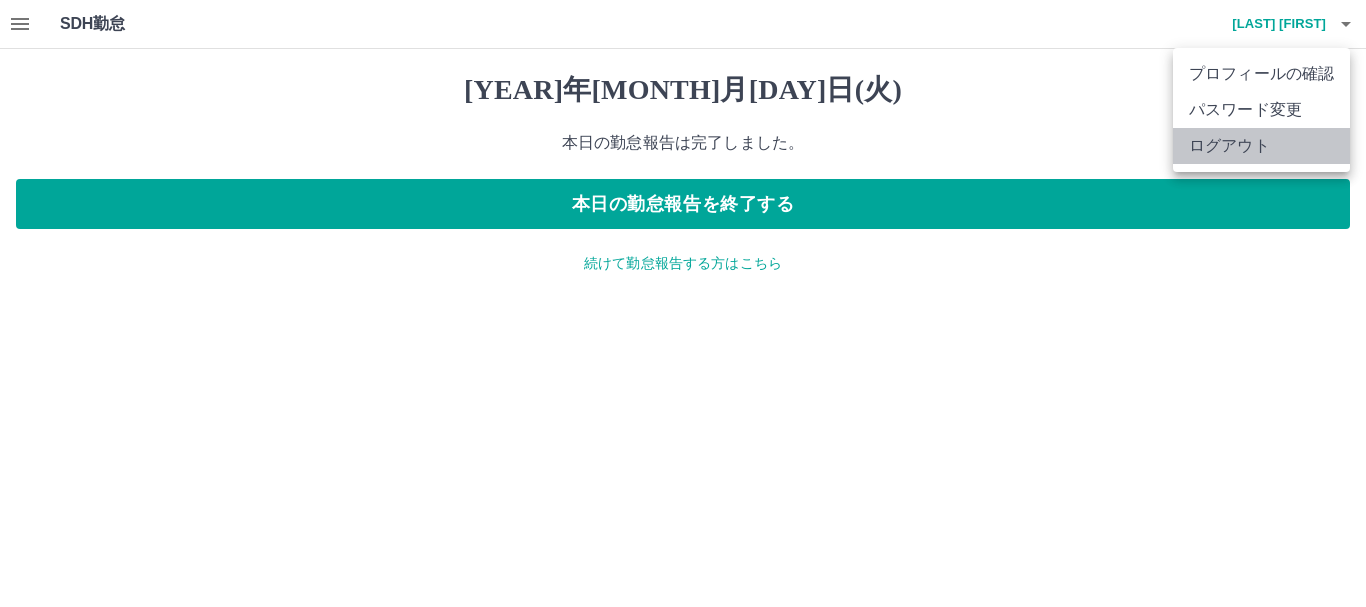 drag, startPoint x: 1264, startPoint y: 146, endPoint x: 842, endPoint y: 183, distance: 423.61893 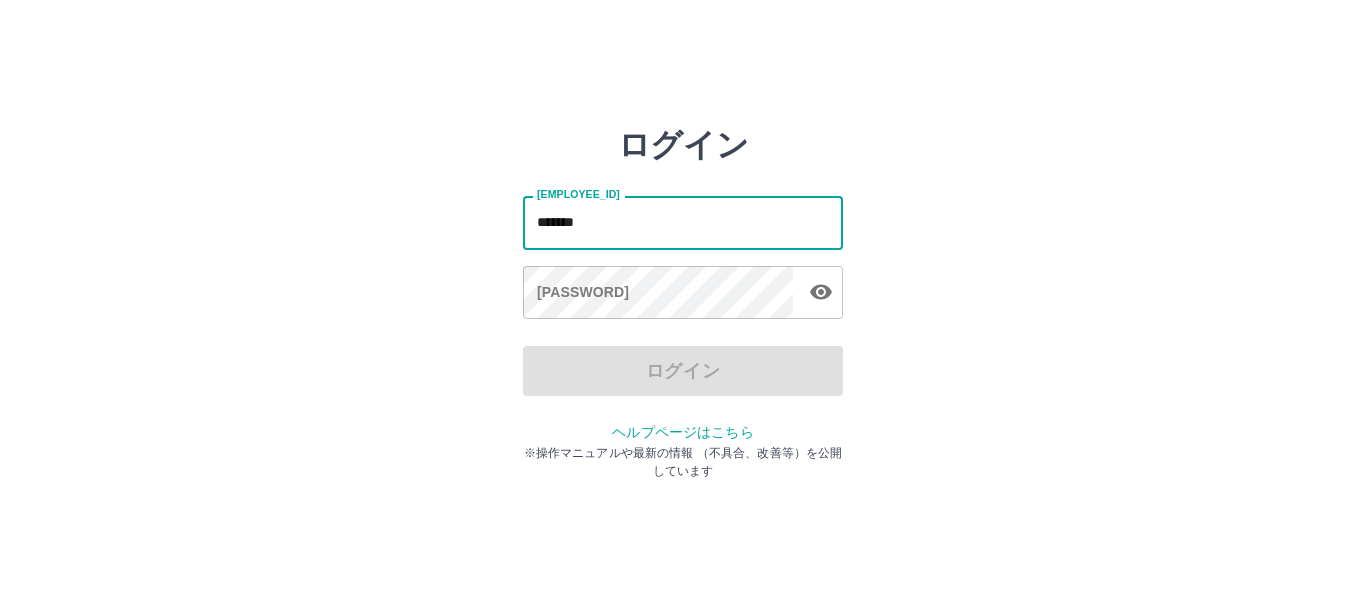 scroll, scrollTop: 0, scrollLeft: 0, axis: both 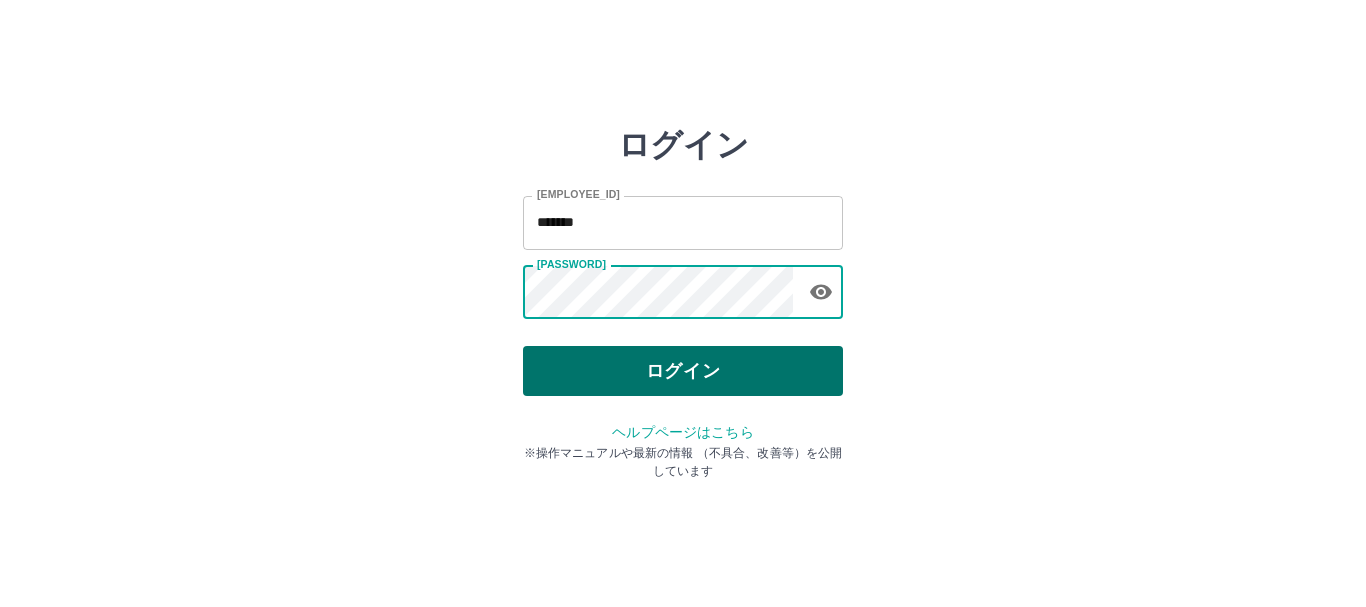 click on "ログイン" at bounding box center [683, 371] 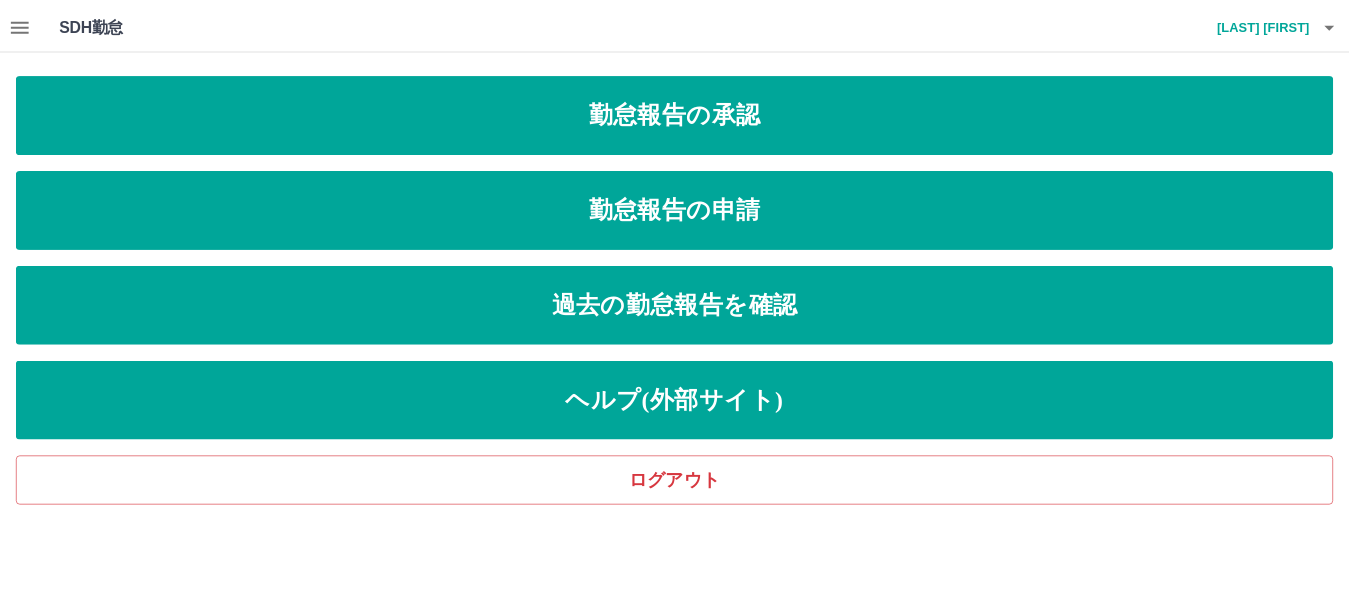 scroll, scrollTop: 0, scrollLeft: 0, axis: both 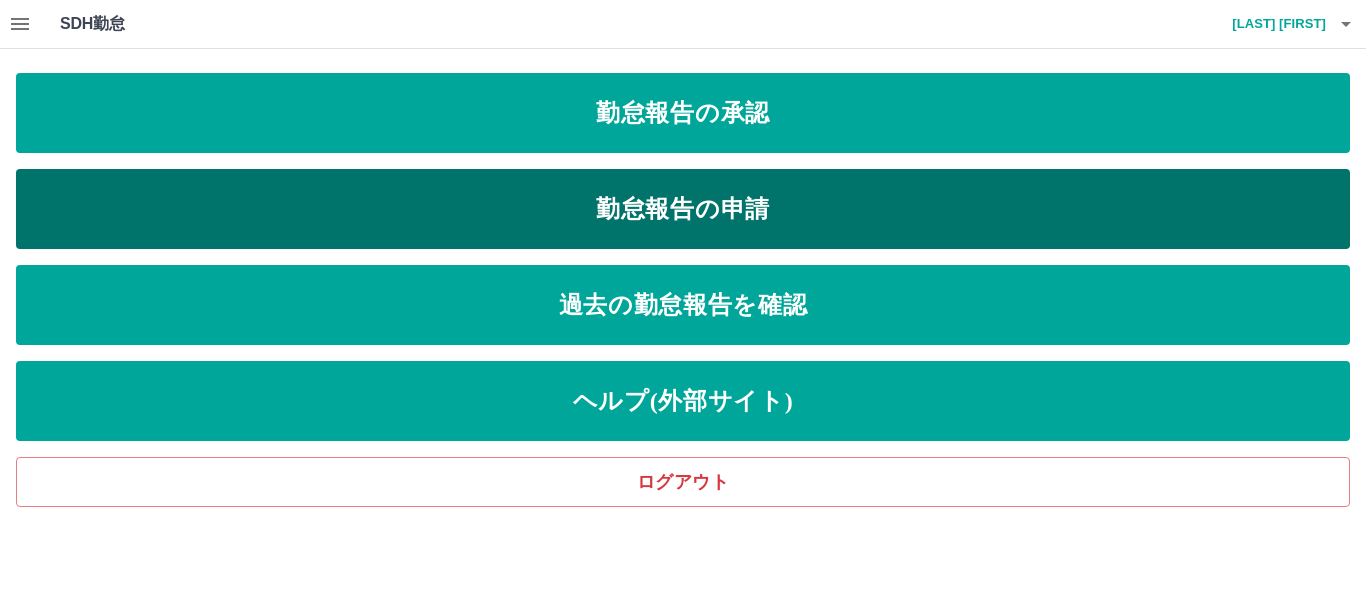 click on "勤怠報告の申請" at bounding box center (683, 113) 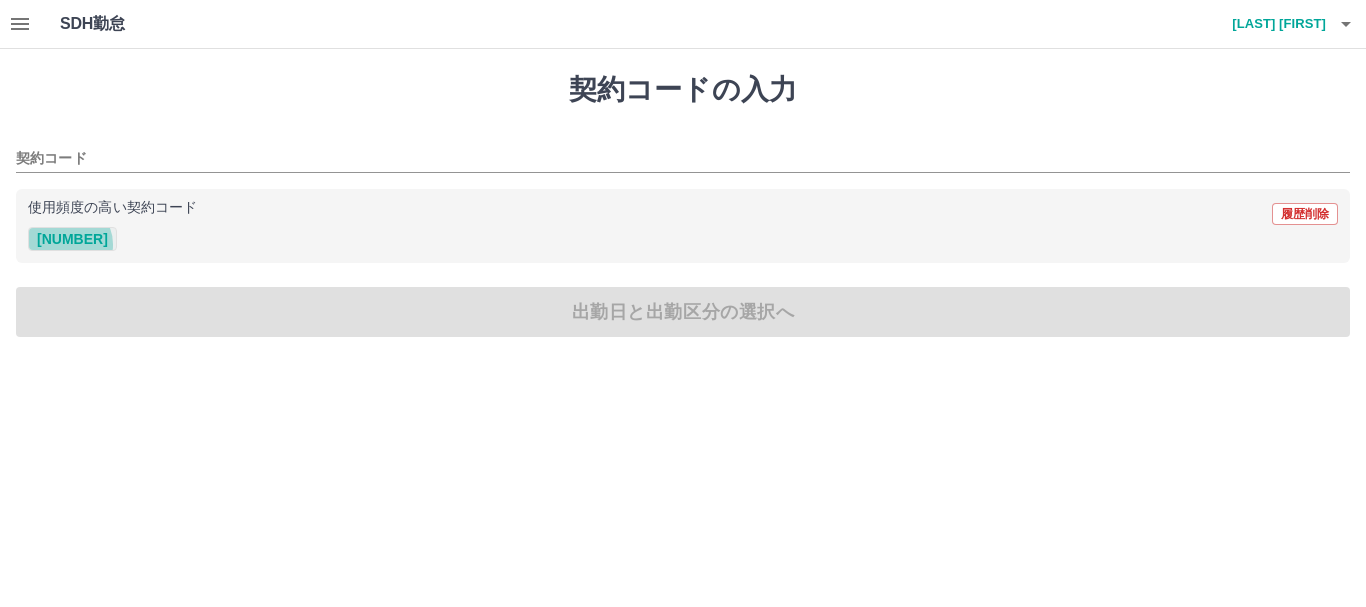 drag, startPoint x: 69, startPoint y: 245, endPoint x: 58, endPoint y: 239, distance: 12.529964 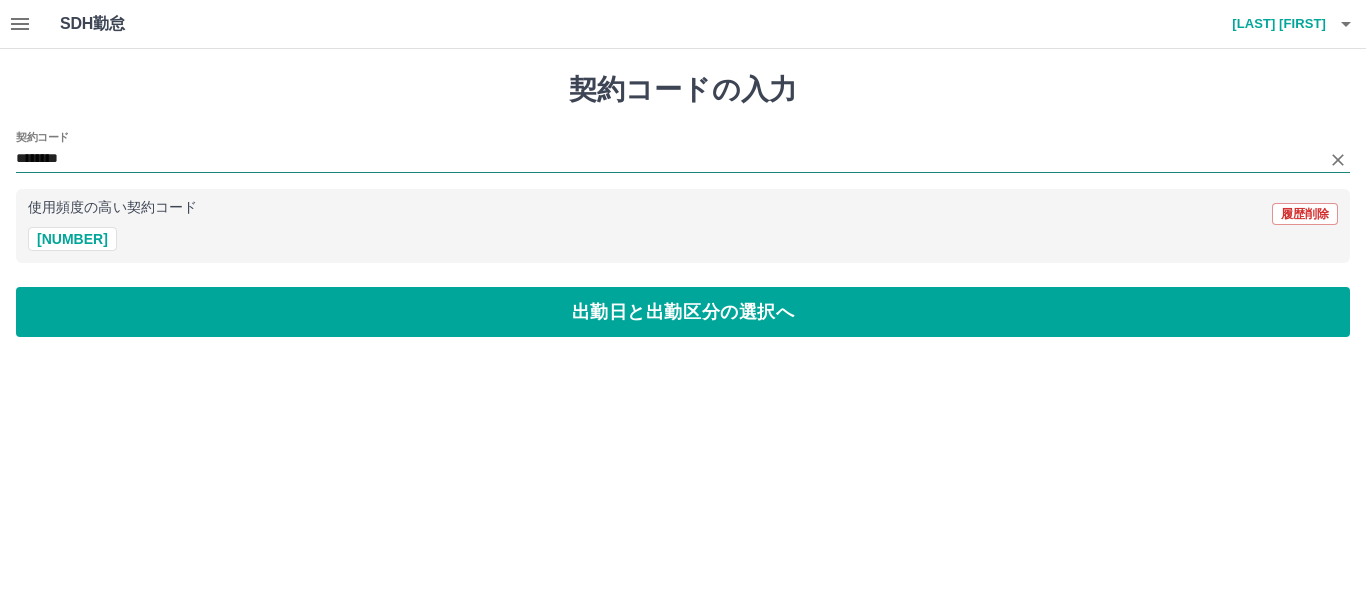 click on "********" at bounding box center (668, 159) 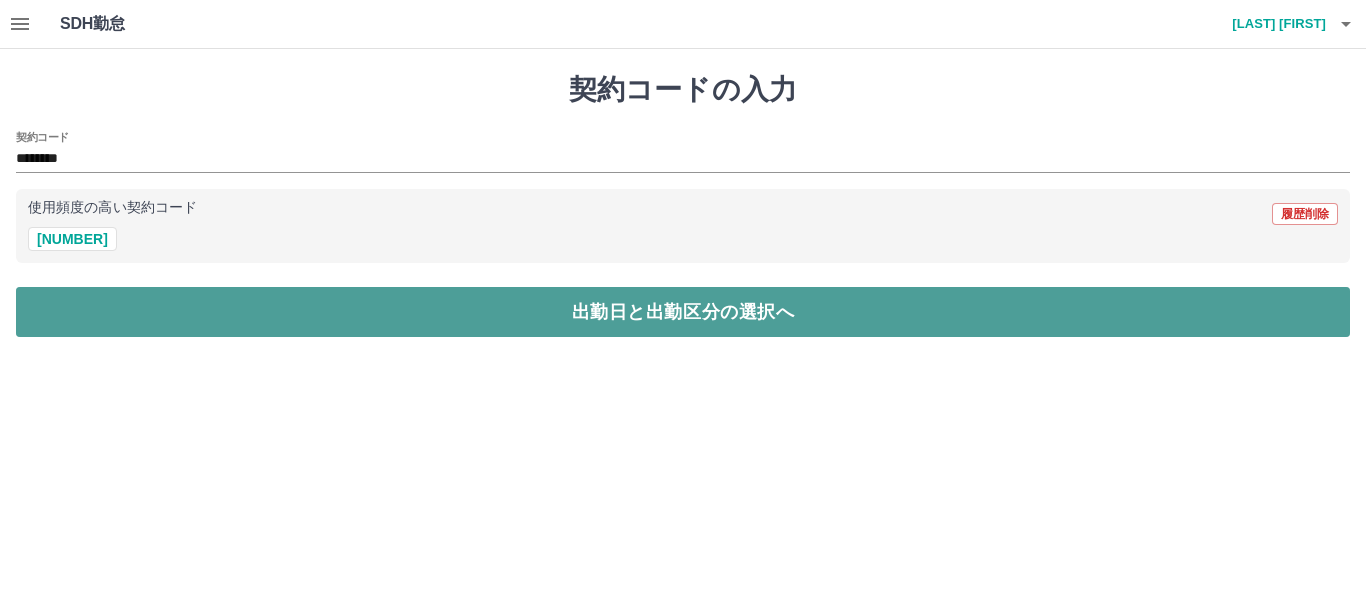 click on "出勤日と出勤区分の選択へ" at bounding box center (683, 312) 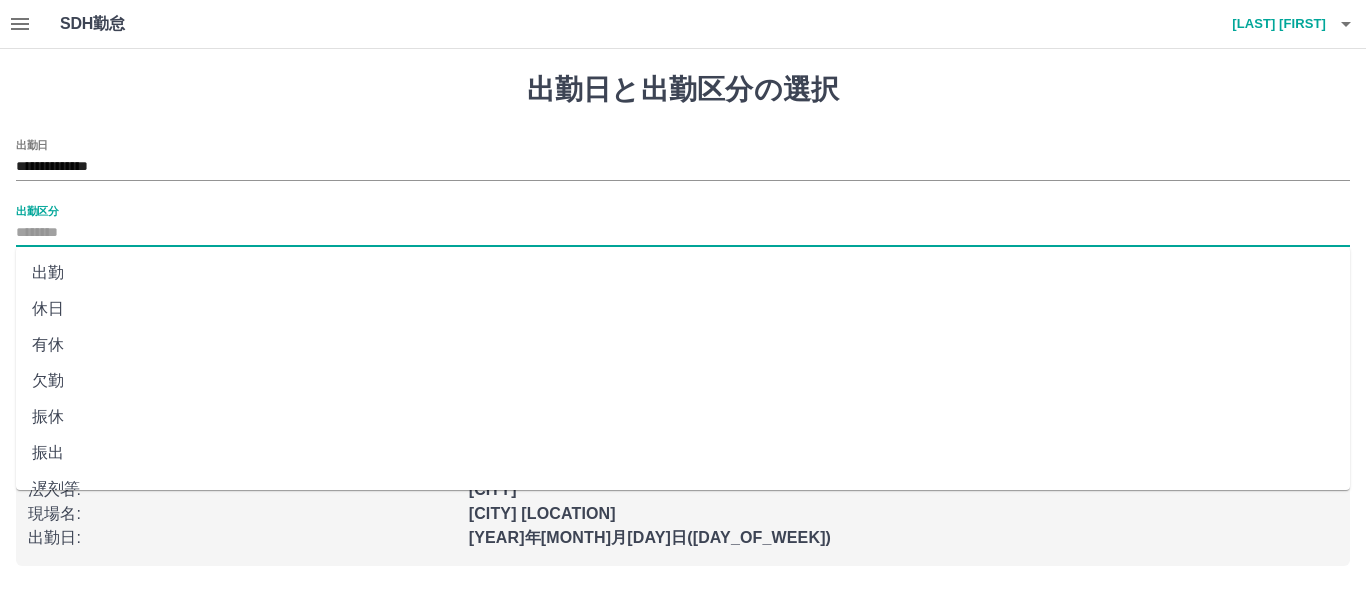 click on "出勤区分" at bounding box center (683, 233) 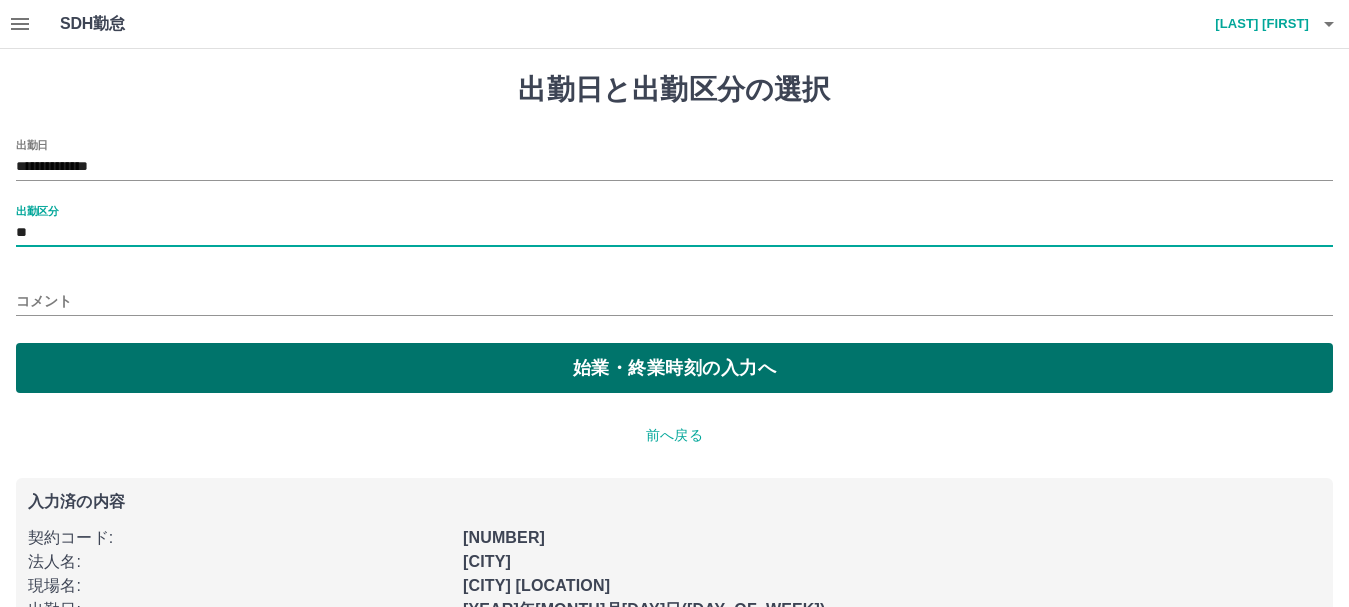 click on "始業・終業時刻の入力へ" at bounding box center [674, 368] 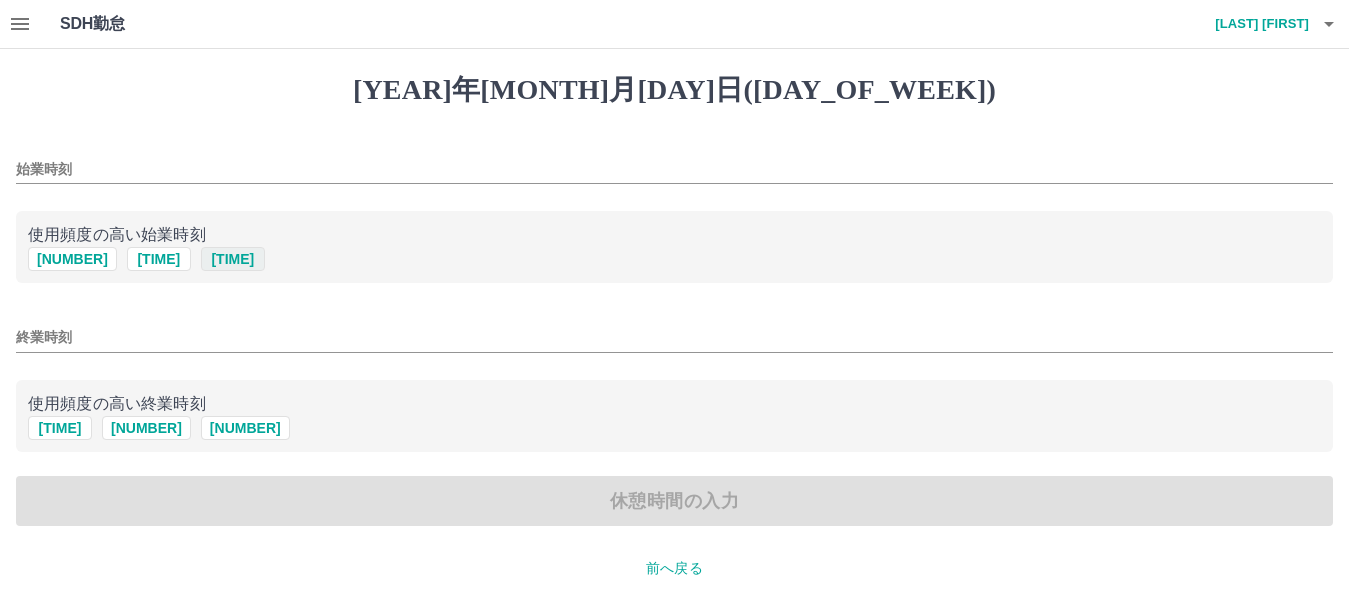 click on "1145" at bounding box center [233, 259] 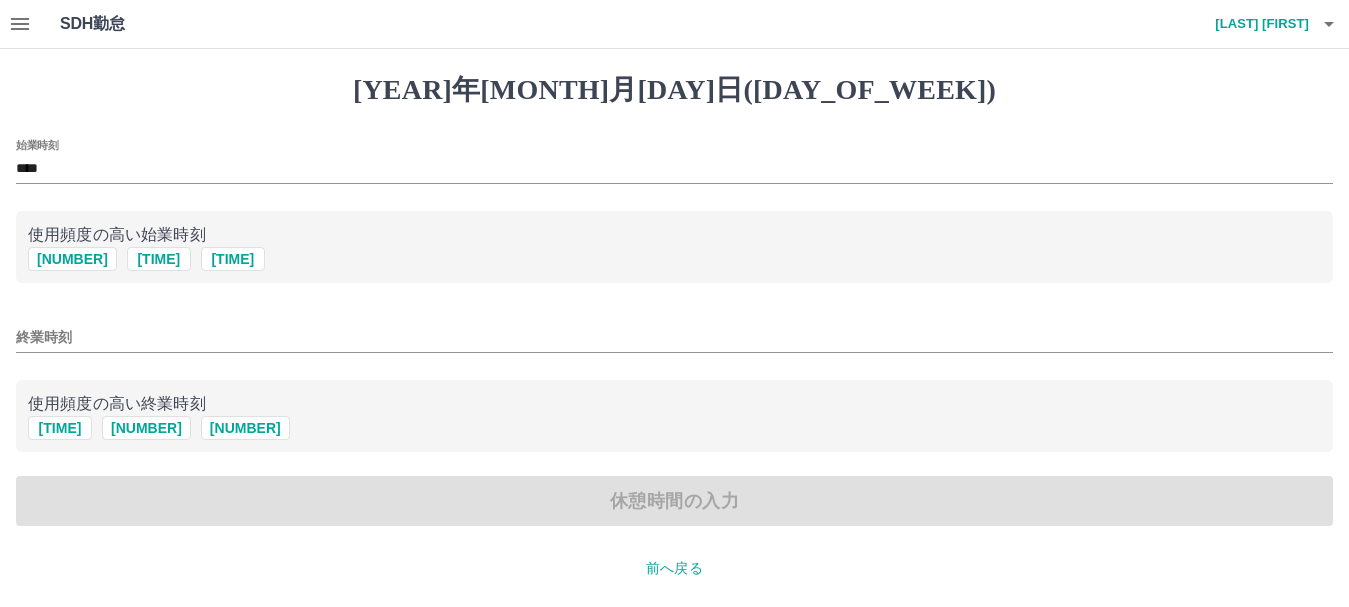 click on "終業時刻" at bounding box center [674, 337] 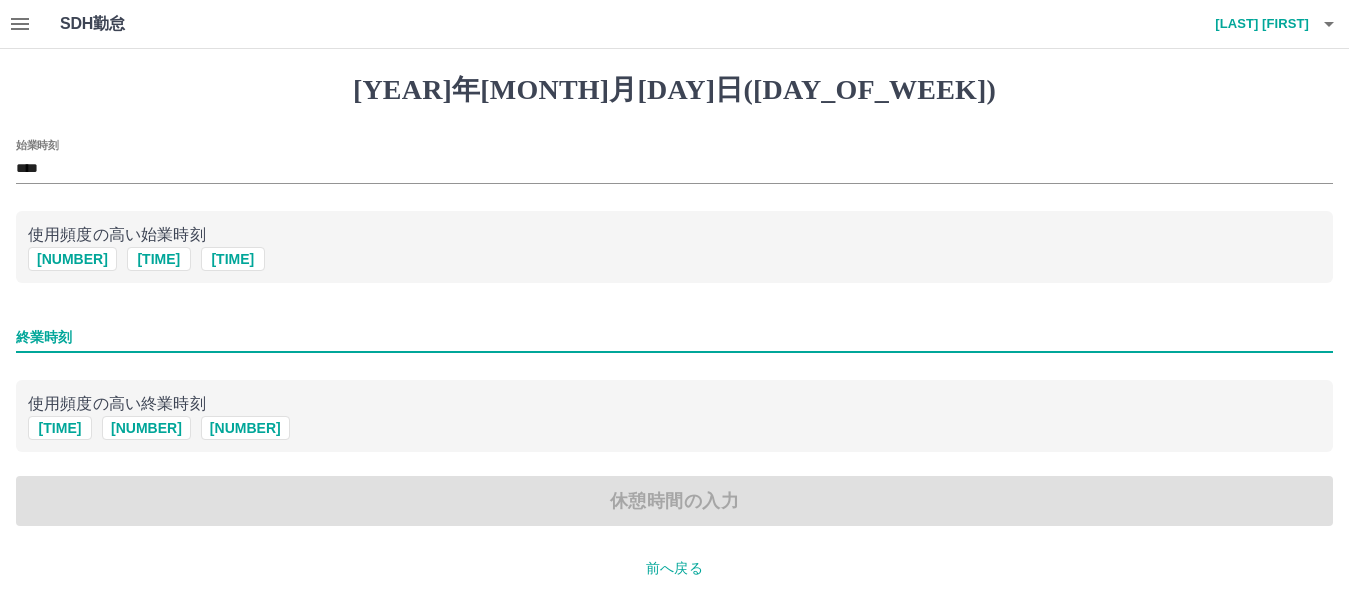type on "****" 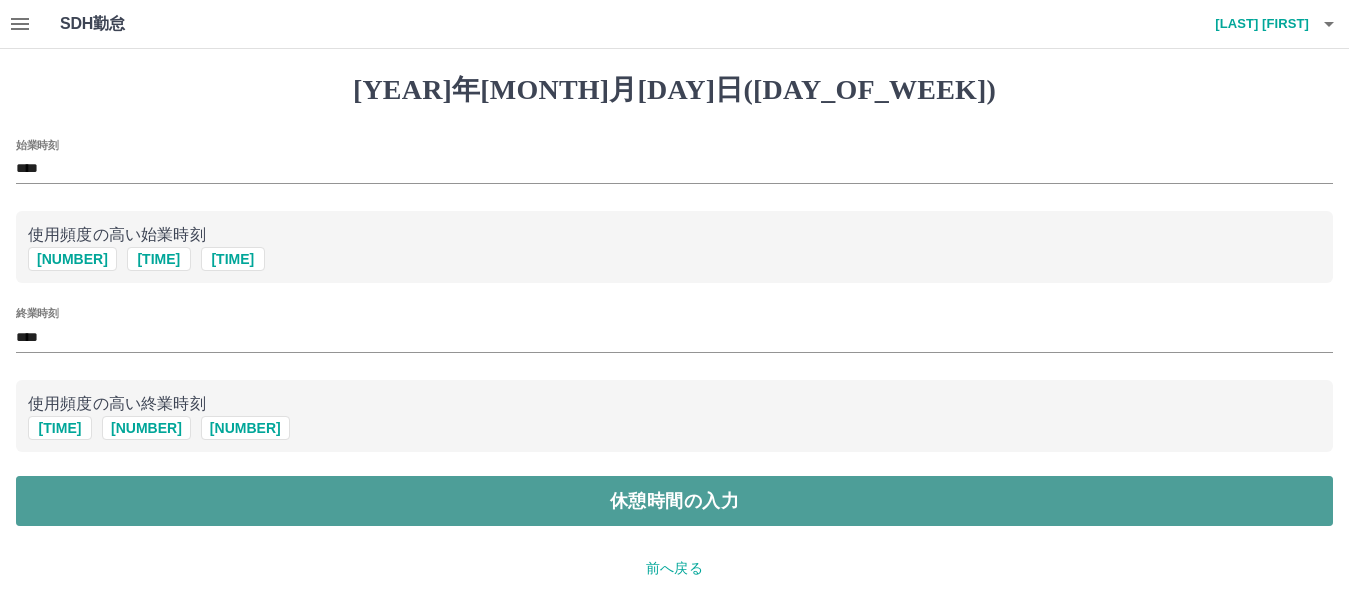 click on "休憩時間の入力" at bounding box center [674, 501] 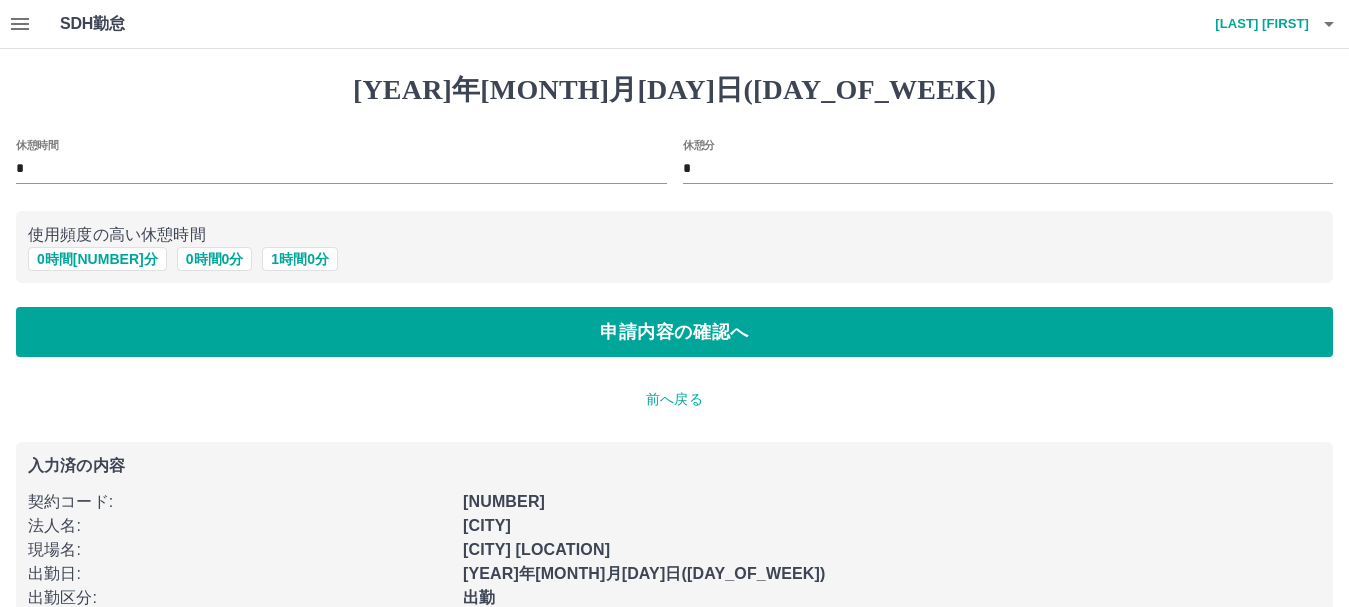 click on "*" at bounding box center (1008, 169) 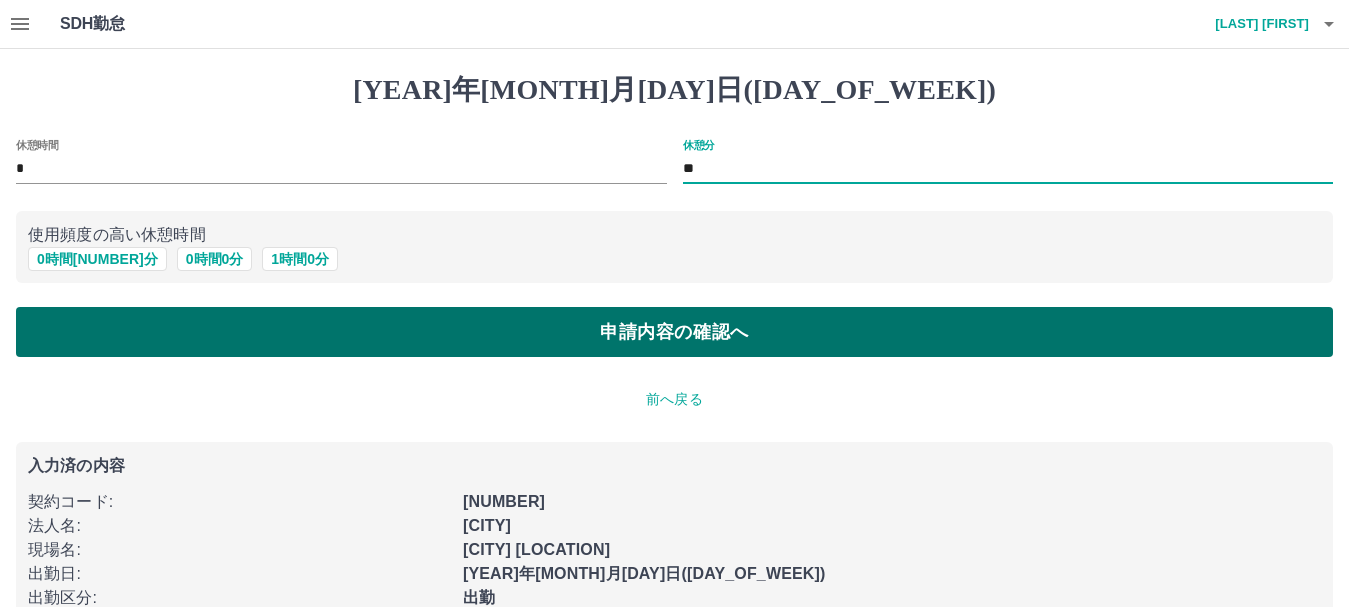 type on "**" 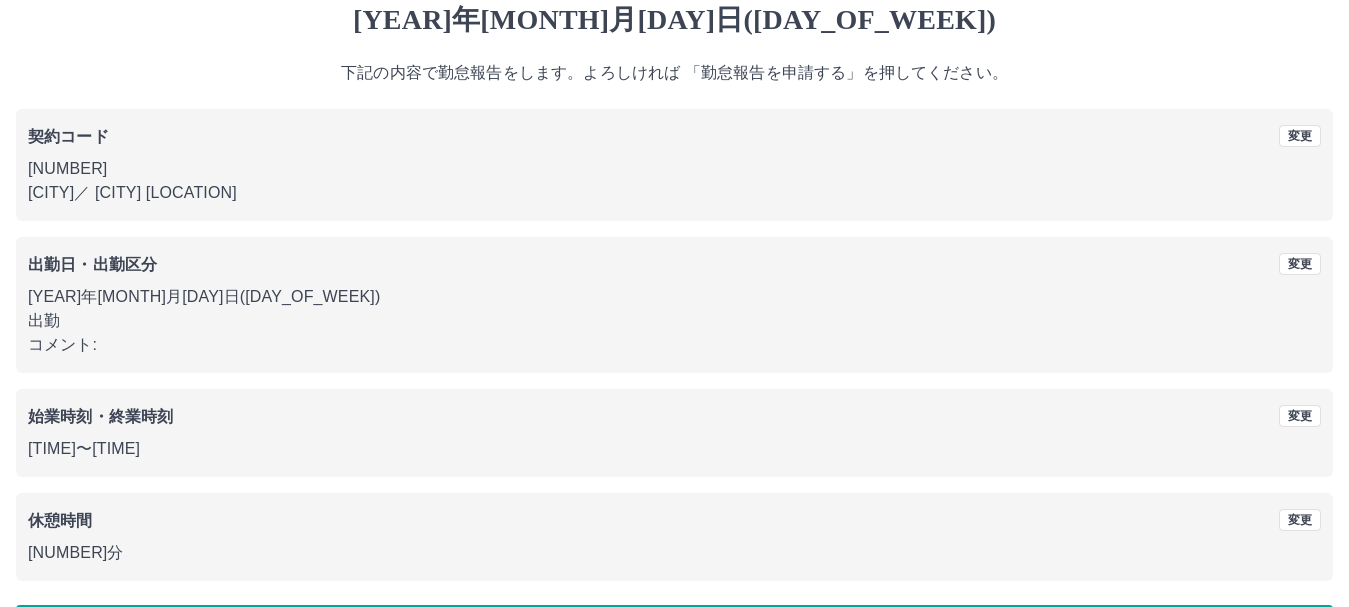 scroll, scrollTop: 142, scrollLeft: 0, axis: vertical 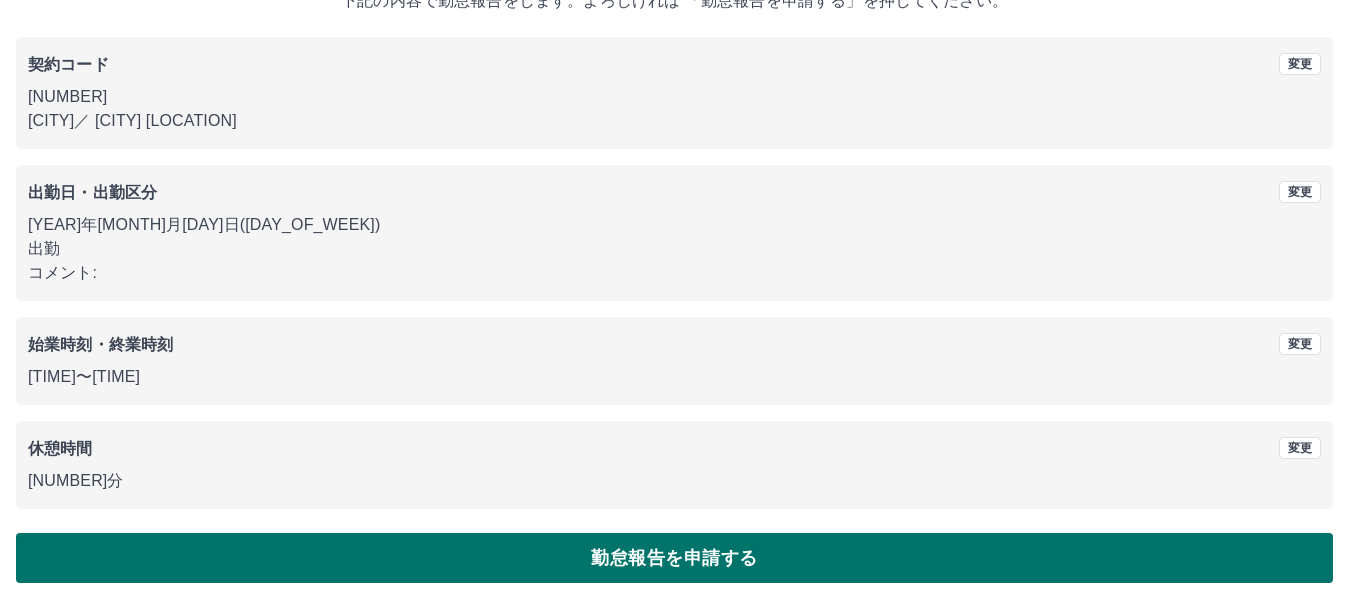 click on "勤怠報告を申請する" at bounding box center [674, 558] 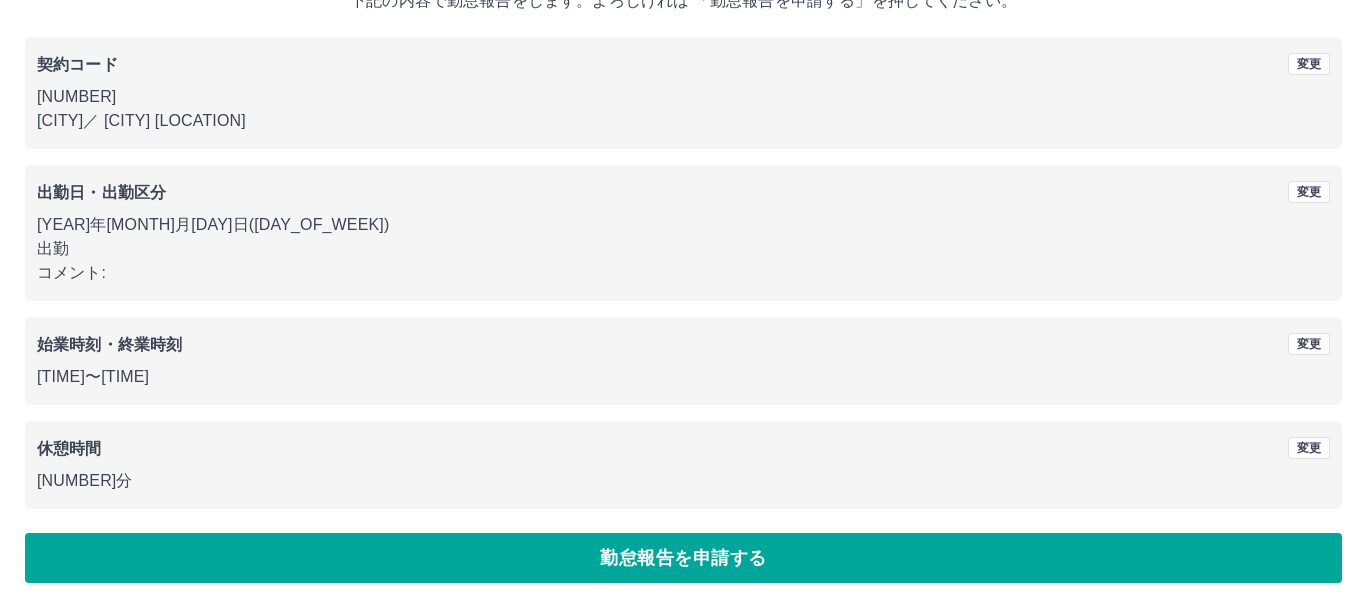scroll, scrollTop: 0, scrollLeft: 0, axis: both 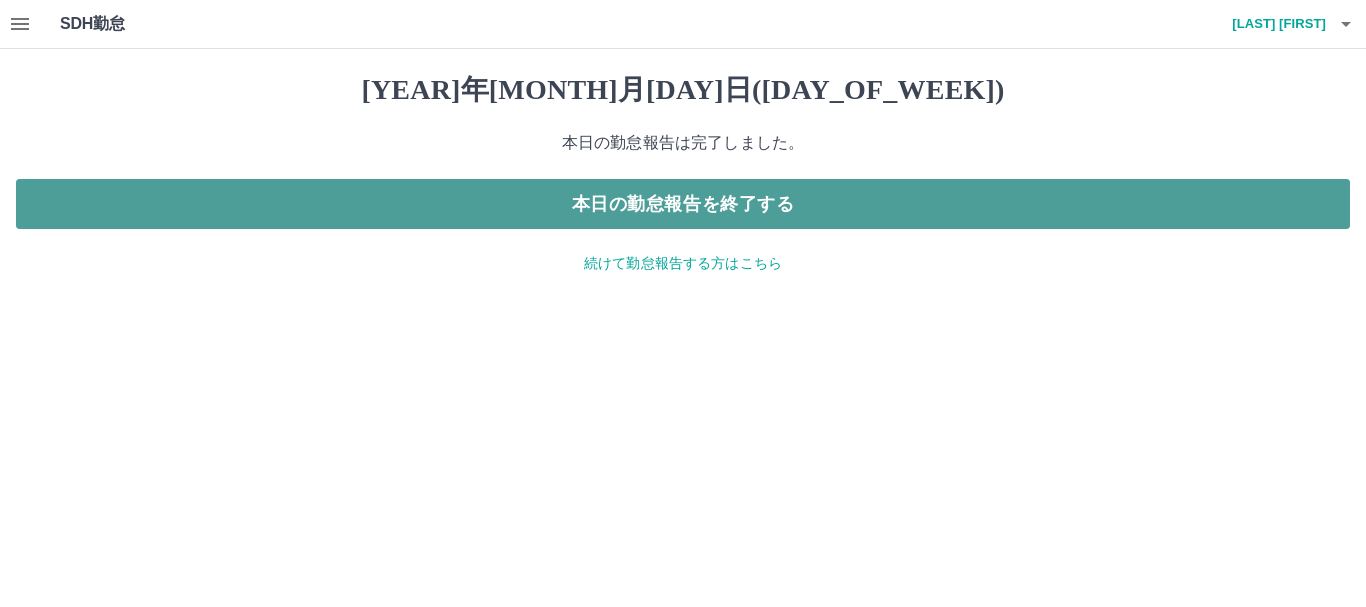click on "本日の勤怠報告を終了する" at bounding box center (683, 204) 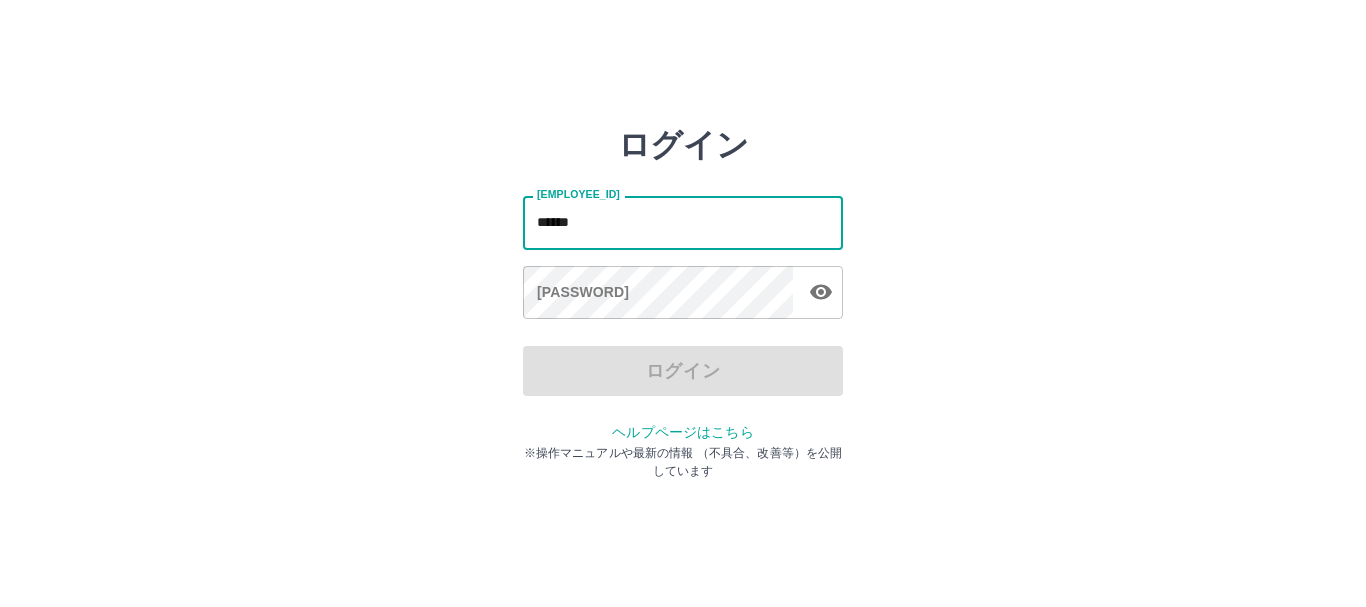 scroll, scrollTop: 0, scrollLeft: 0, axis: both 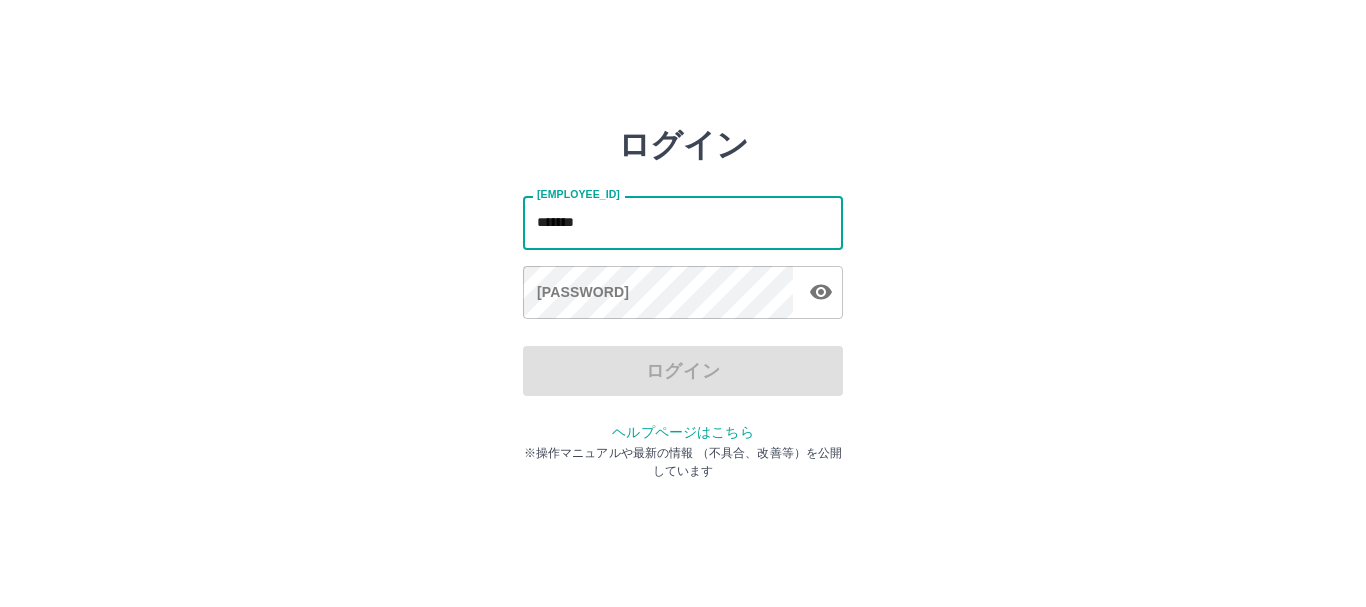 type on "*******" 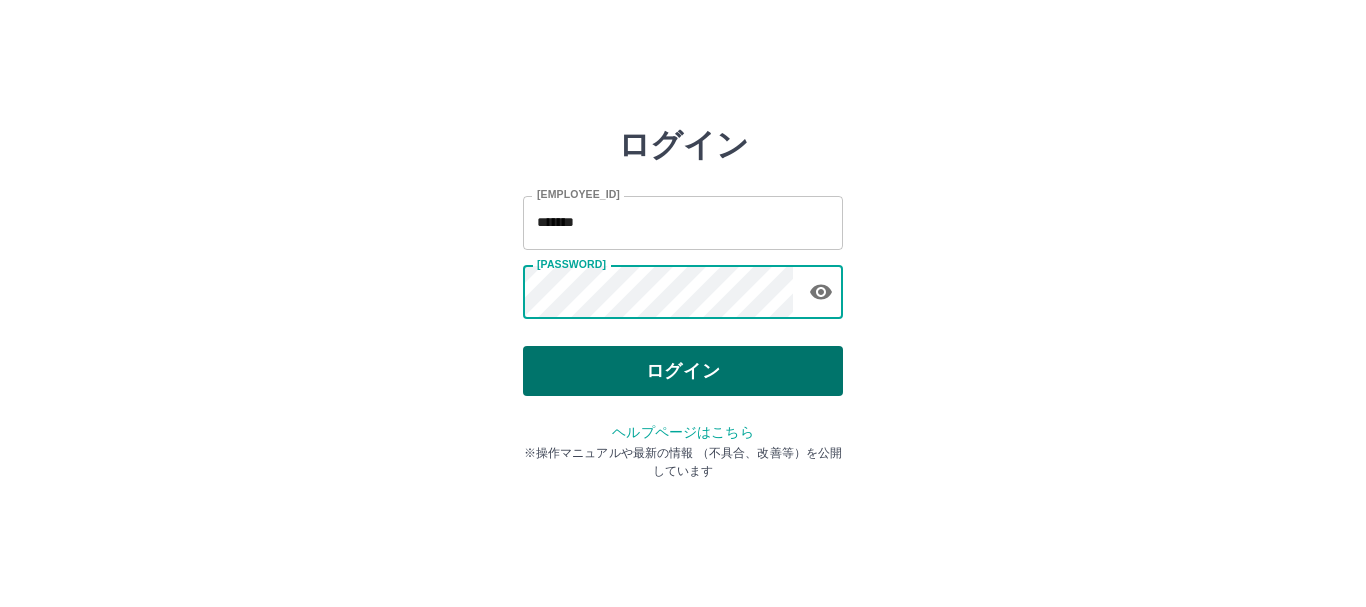 click on "ログイン" at bounding box center [683, 371] 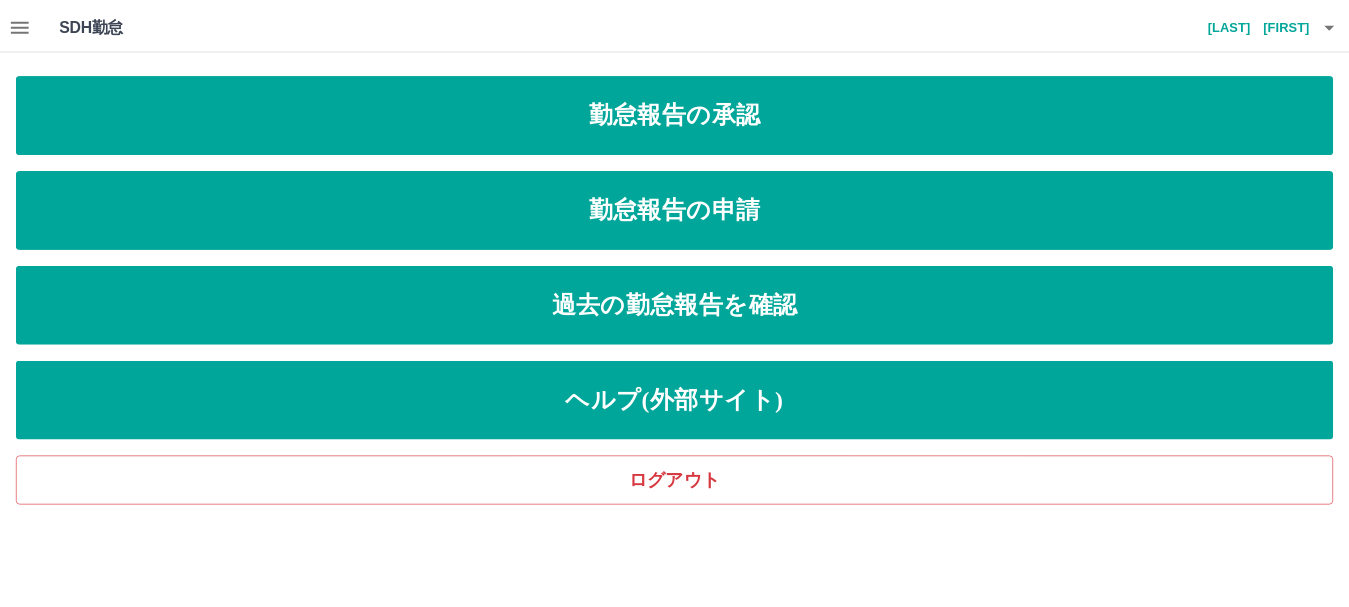 scroll, scrollTop: 0, scrollLeft: 0, axis: both 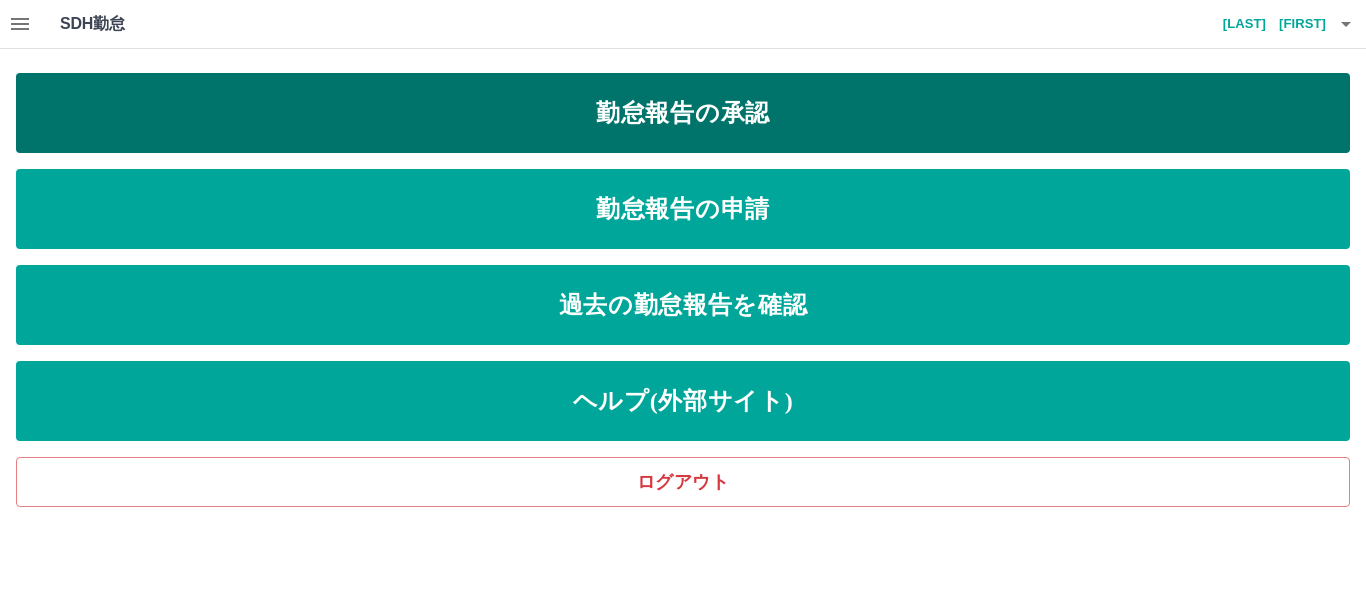 click on "勤怠報告の承認" at bounding box center (683, 113) 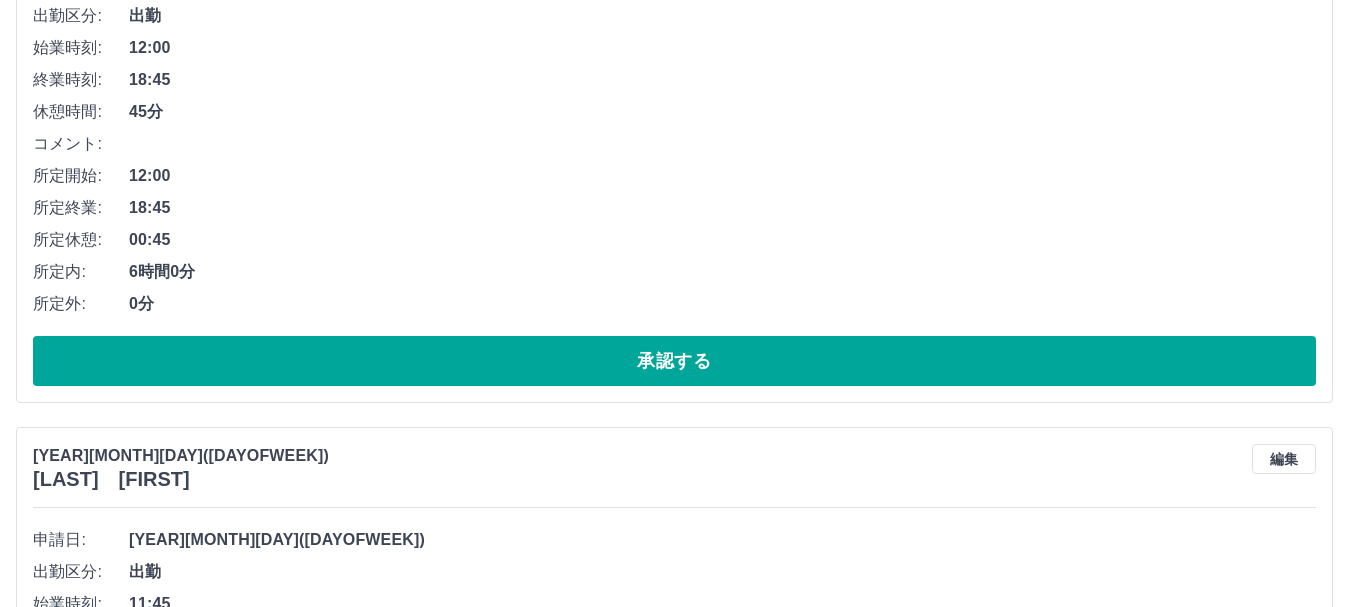scroll, scrollTop: 400, scrollLeft: 0, axis: vertical 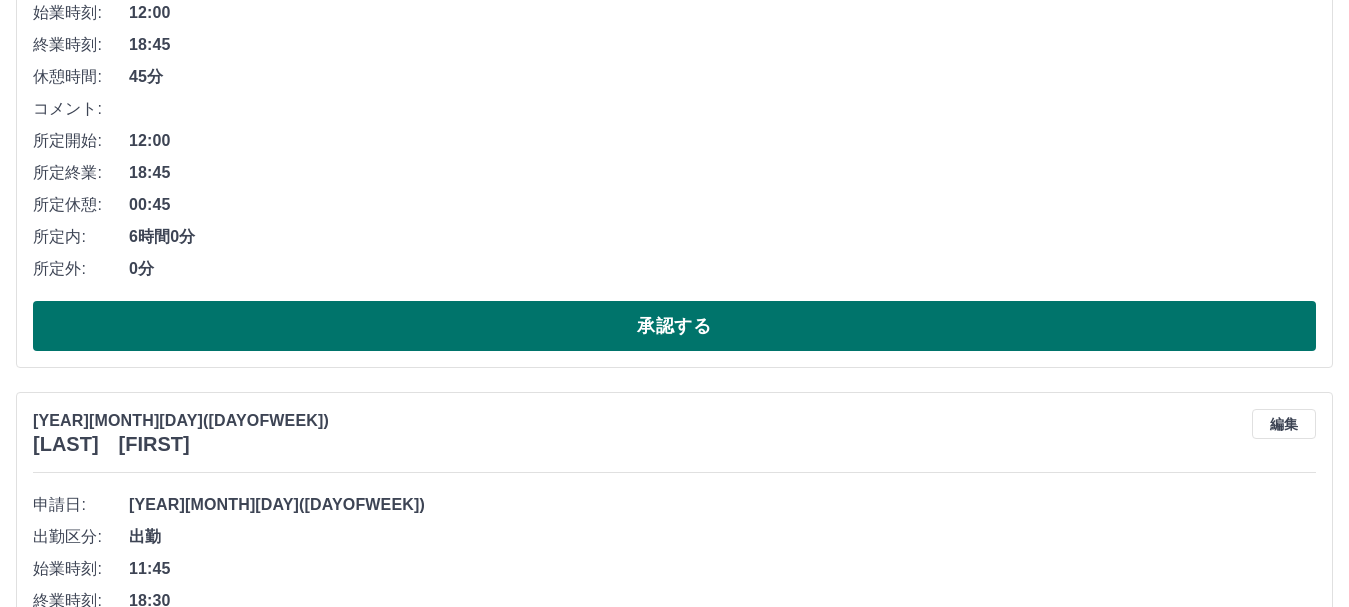 click on "承認する" at bounding box center (674, 326) 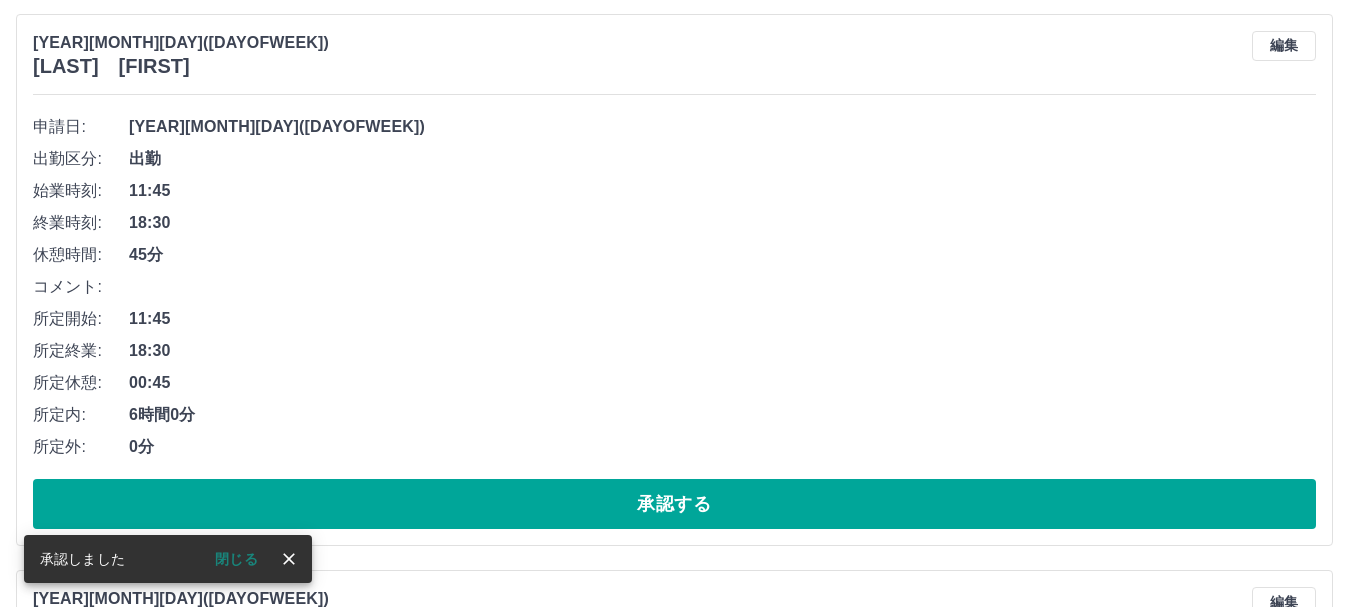 scroll, scrollTop: 344, scrollLeft: 0, axis: vertical 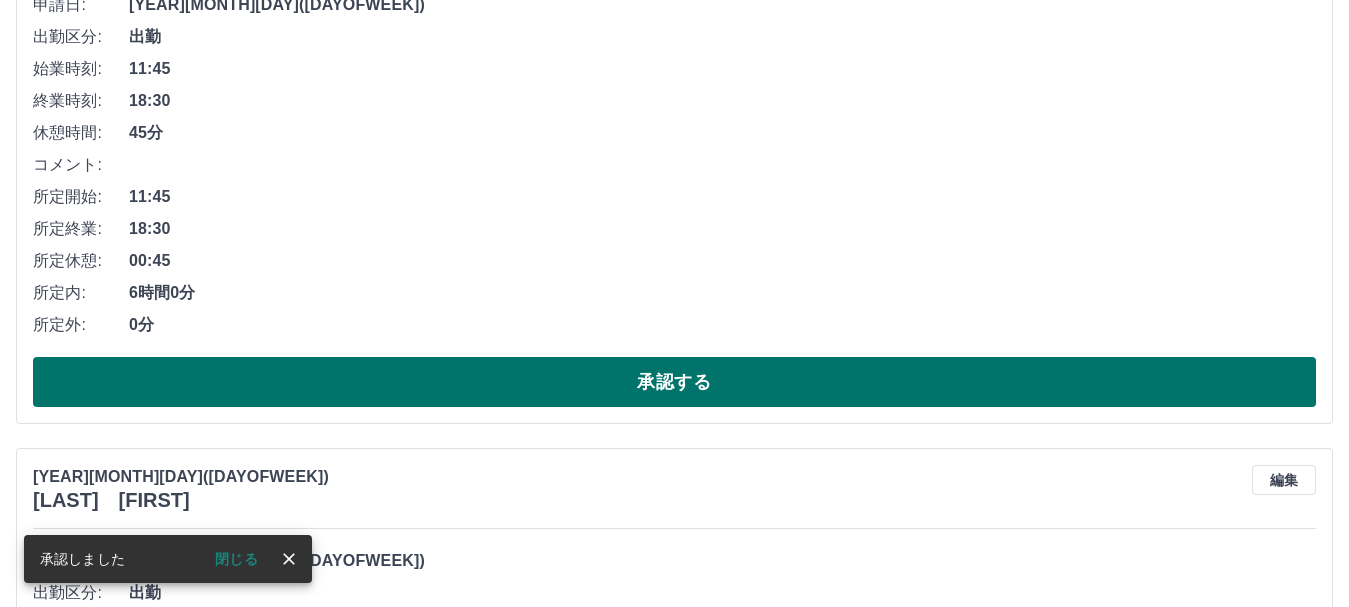 click on "承認する" at bounding box center (674, 382) 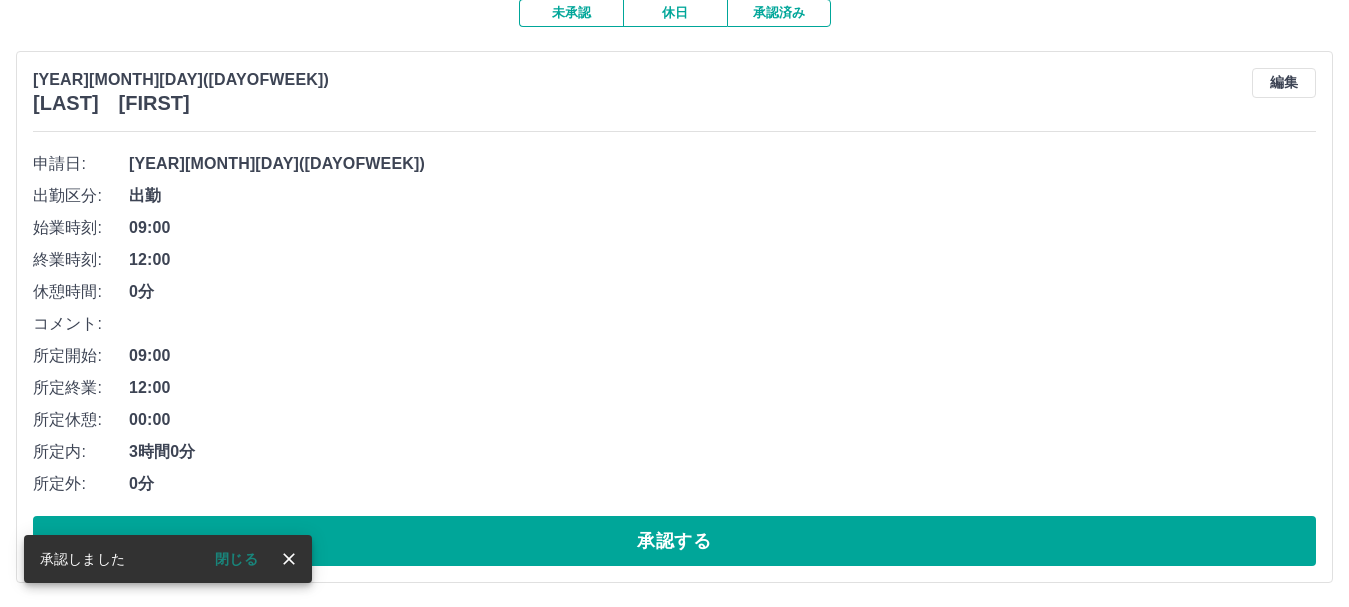 scroll, scrollTop: 187, scrollLeft: 0, axis: vertical 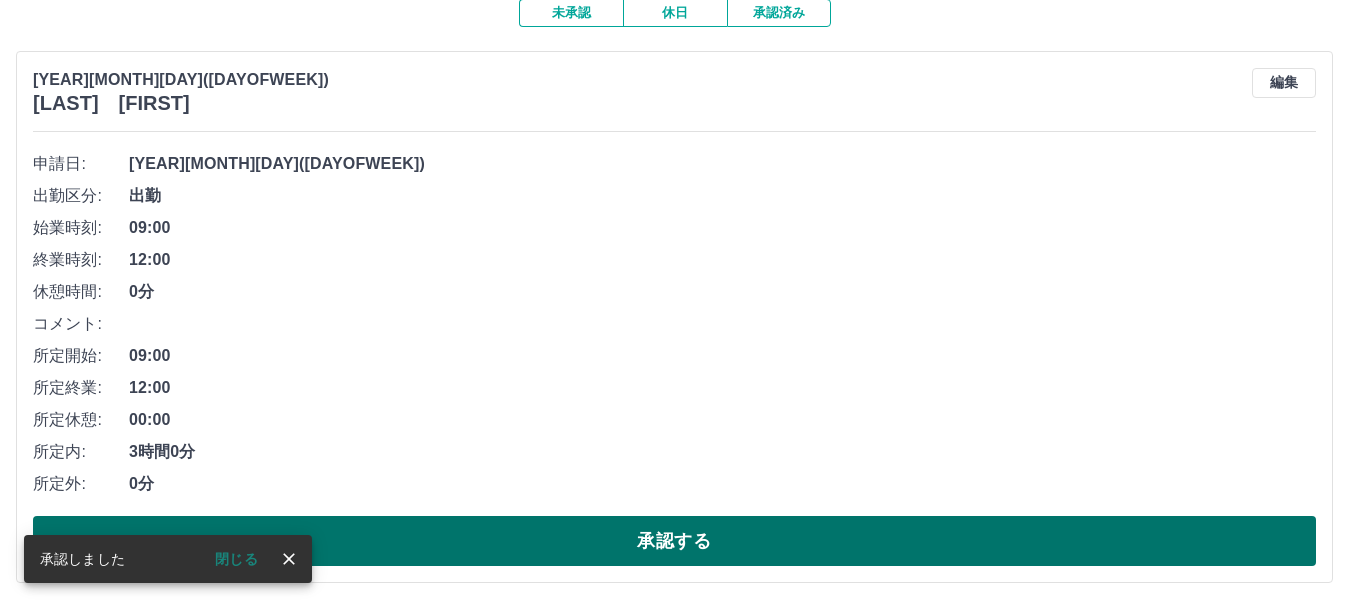 click on "承認する" at bounding box center [674, 541] 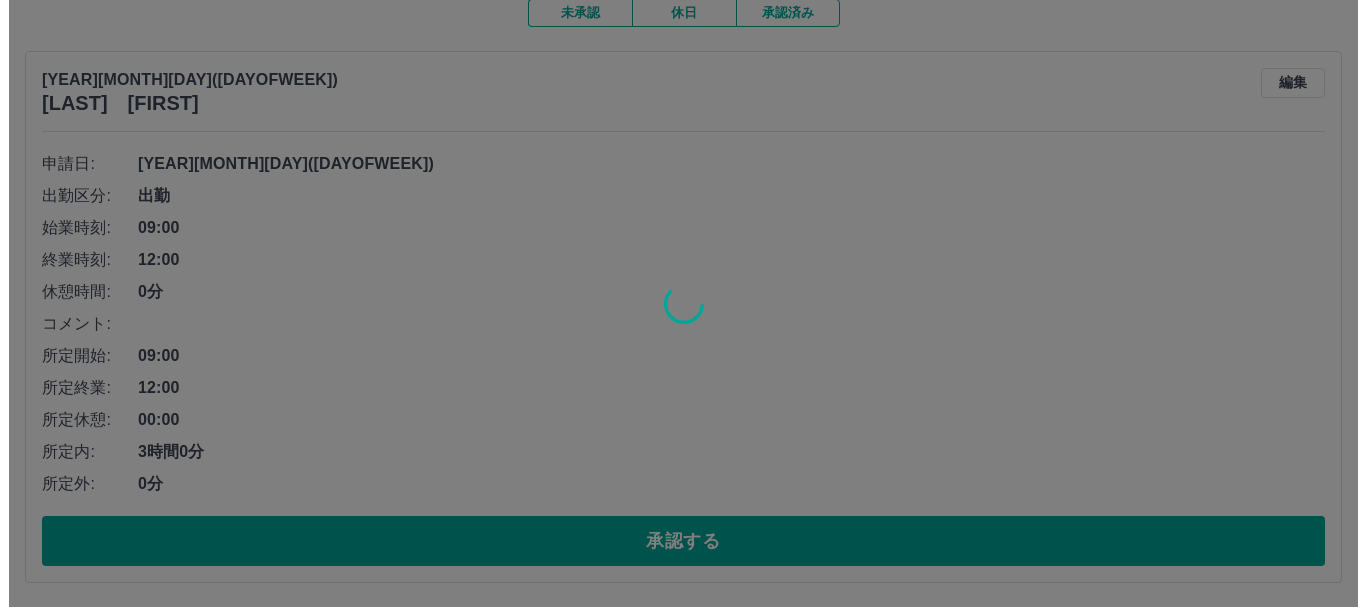 scroll, scrollTop: 0, scrollLeft: 0, axis: both 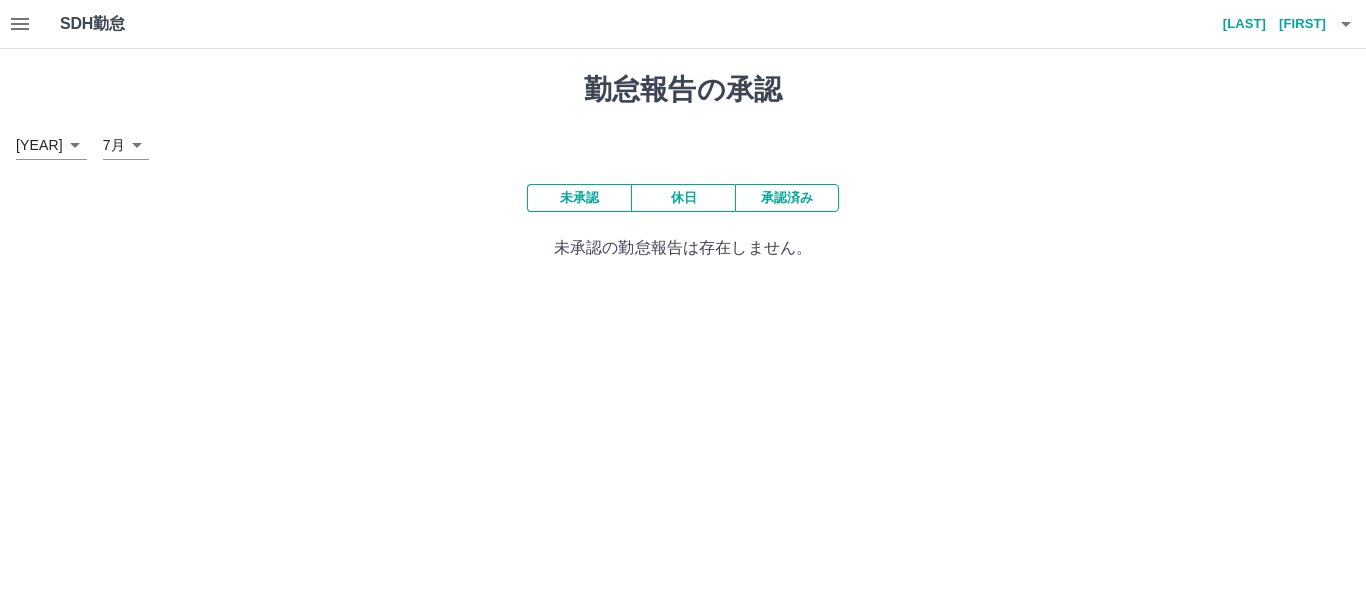 click at bounding box center [1346, 24] 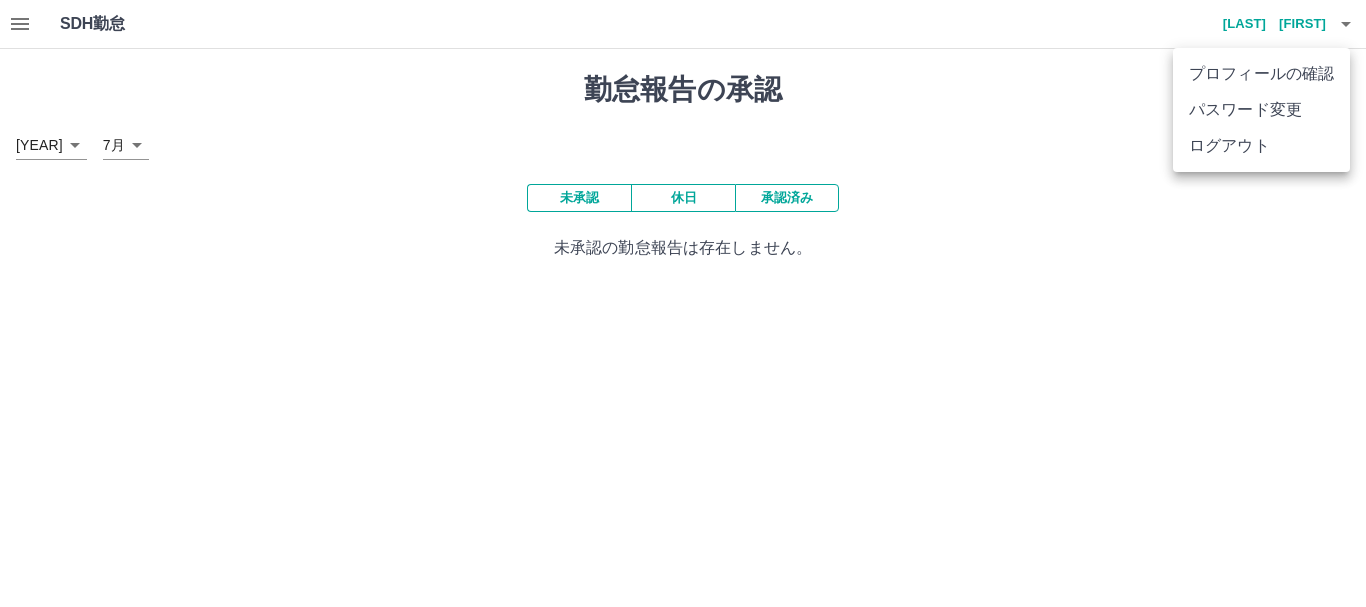 click on "ログアウト" at bounding box center (1261, 146) 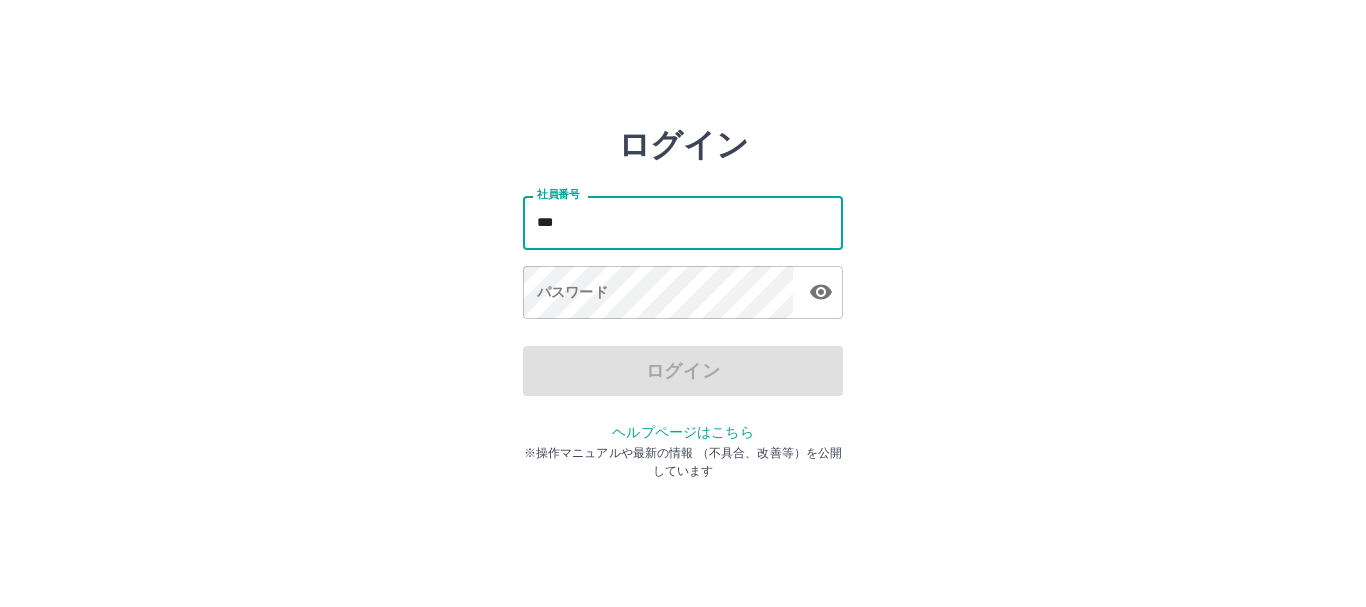 scroll, scrollTop: 0, scrollLeft: 0, axis: both 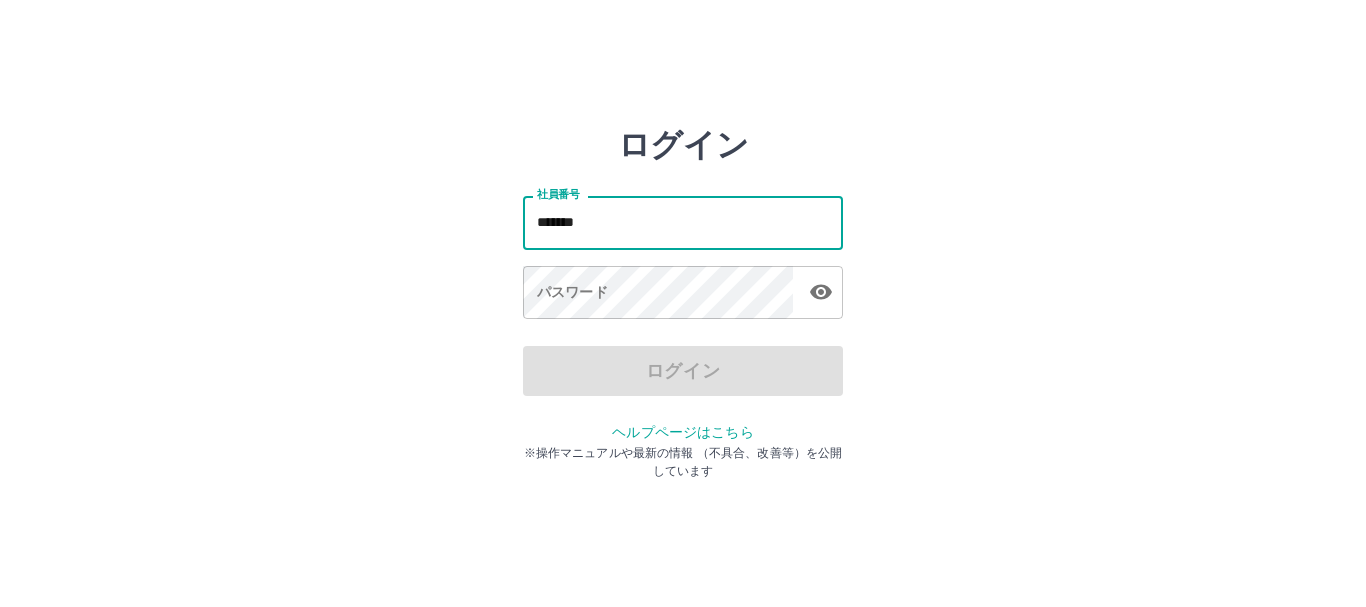 type on "*******" 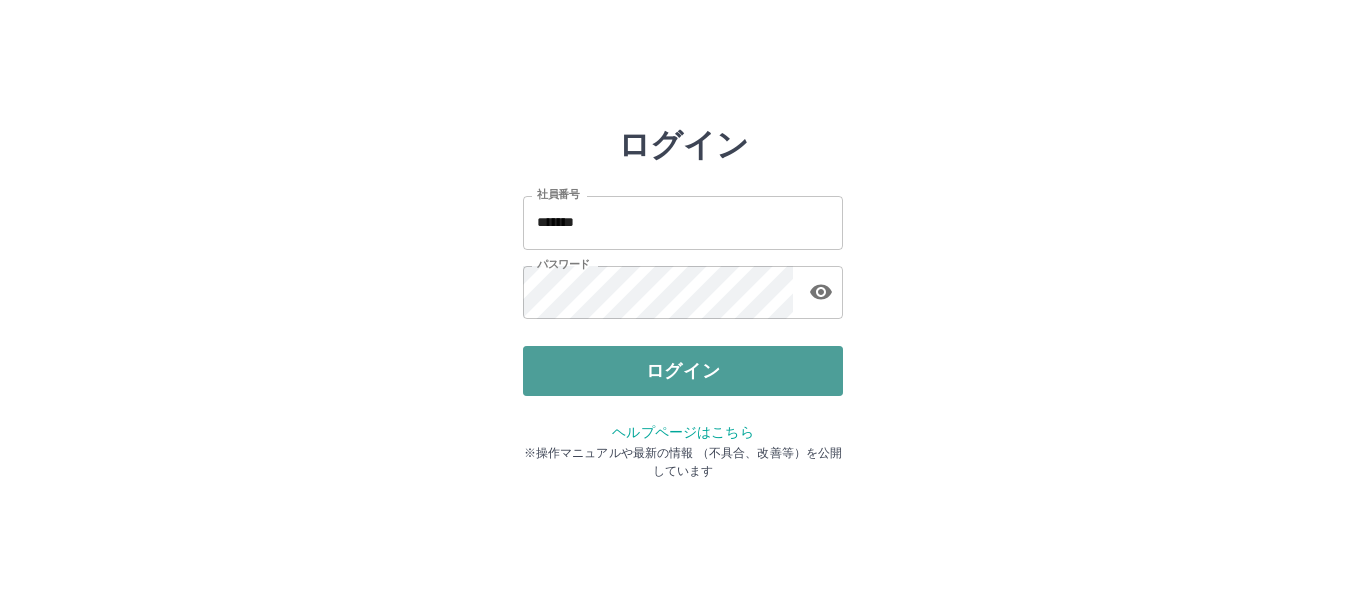 click on "ログイン" at bounding box center (683, 371) 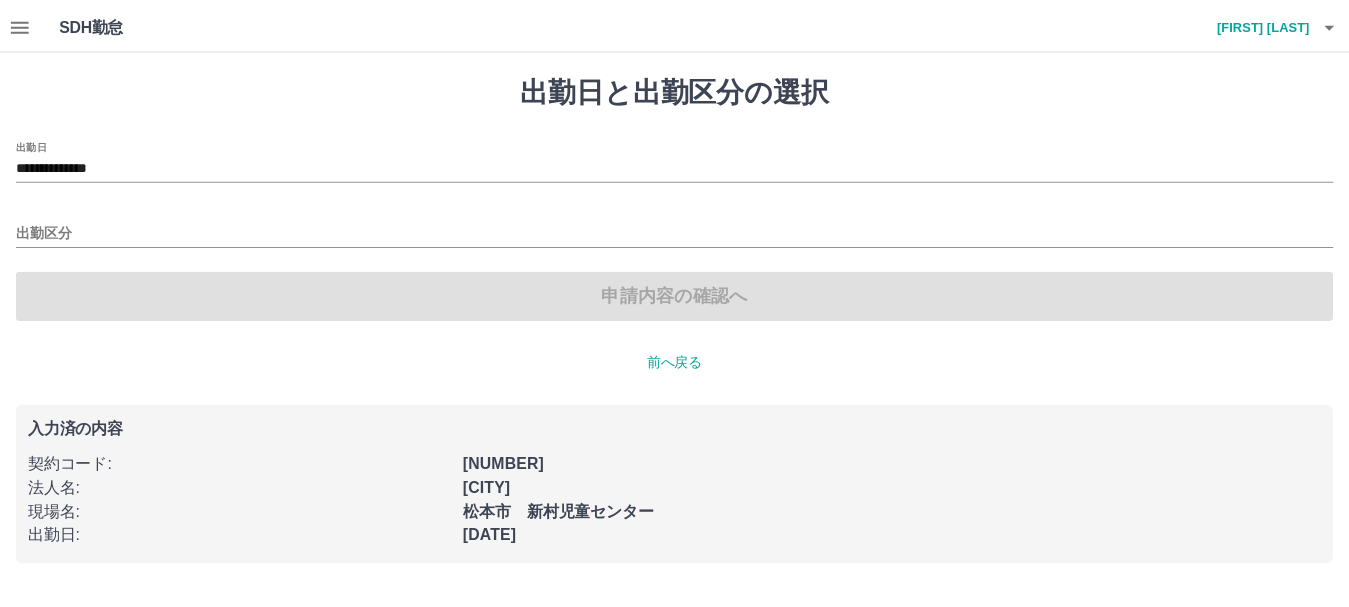 scroll, scrollTop: 0, scrollLeft: 0, axis: both 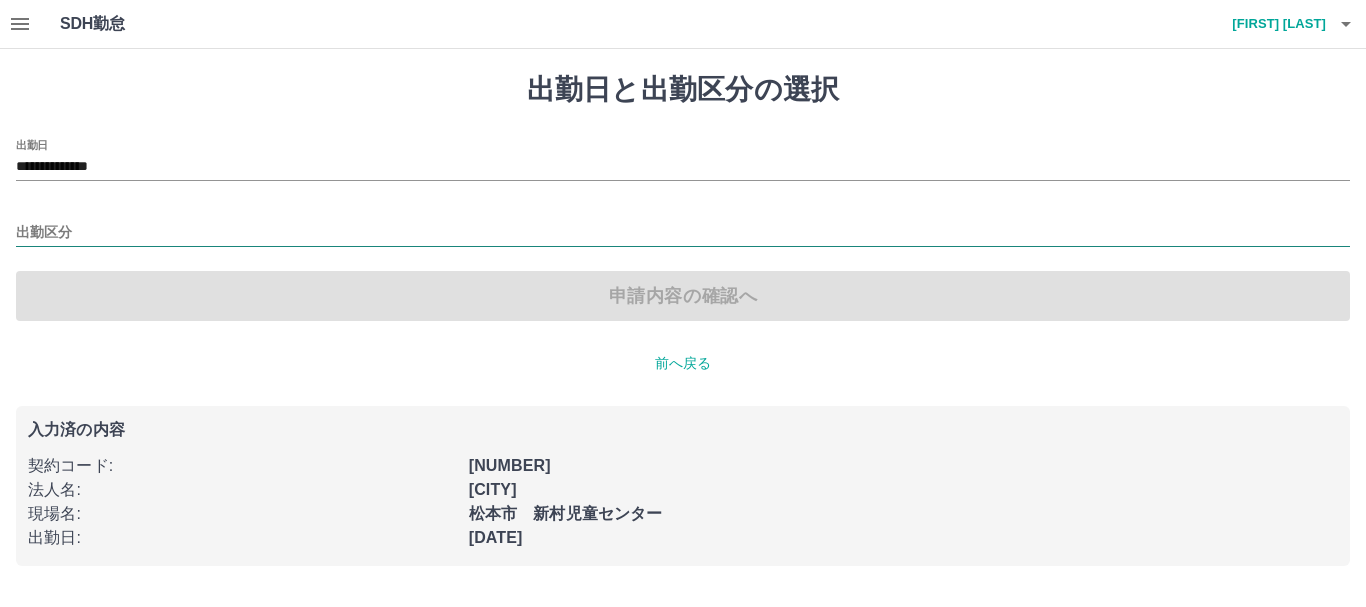 click on "出勤区分" at bounding box center (683, 233) 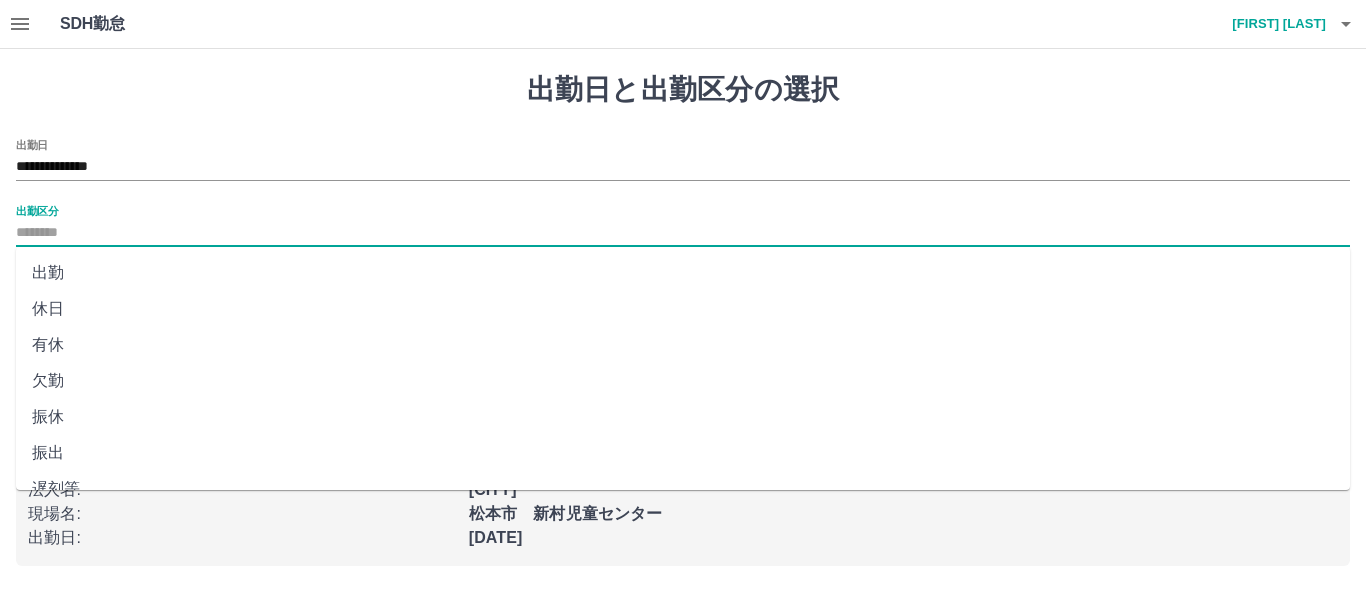 click on "出勤" at bounding box center (683, 273) 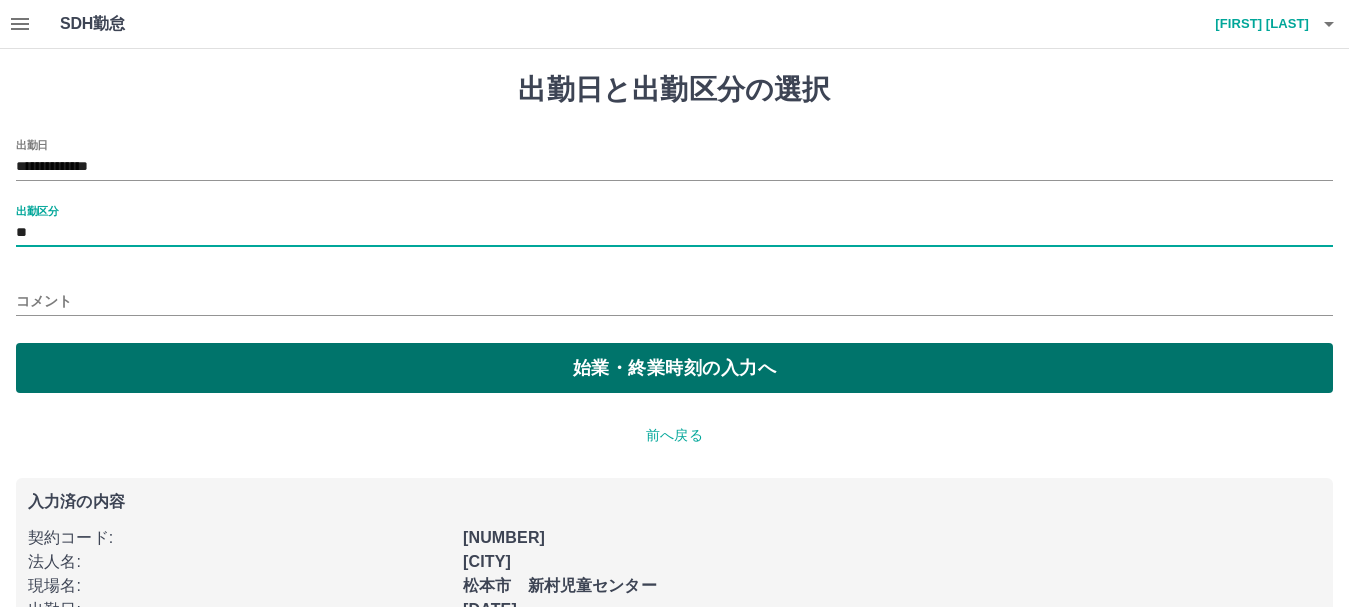 click on "始業・終業時刻の入力へ" at bounding box center [674, 368] 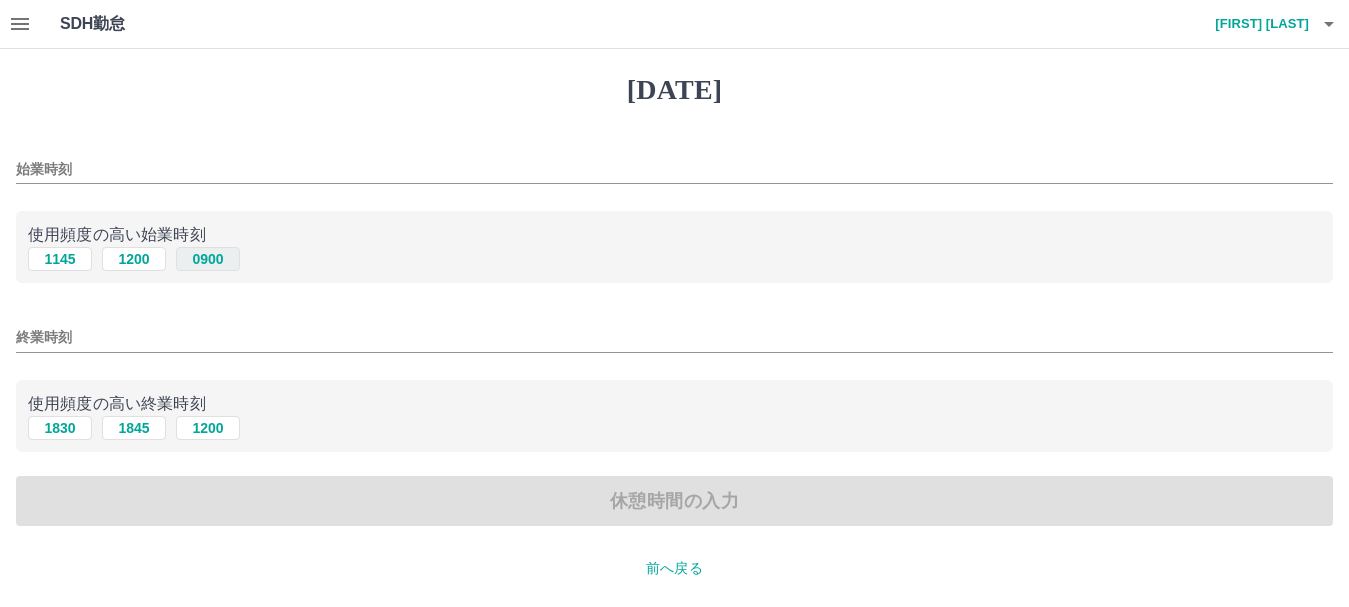 click on "0900" at bounding box center (208, 259) 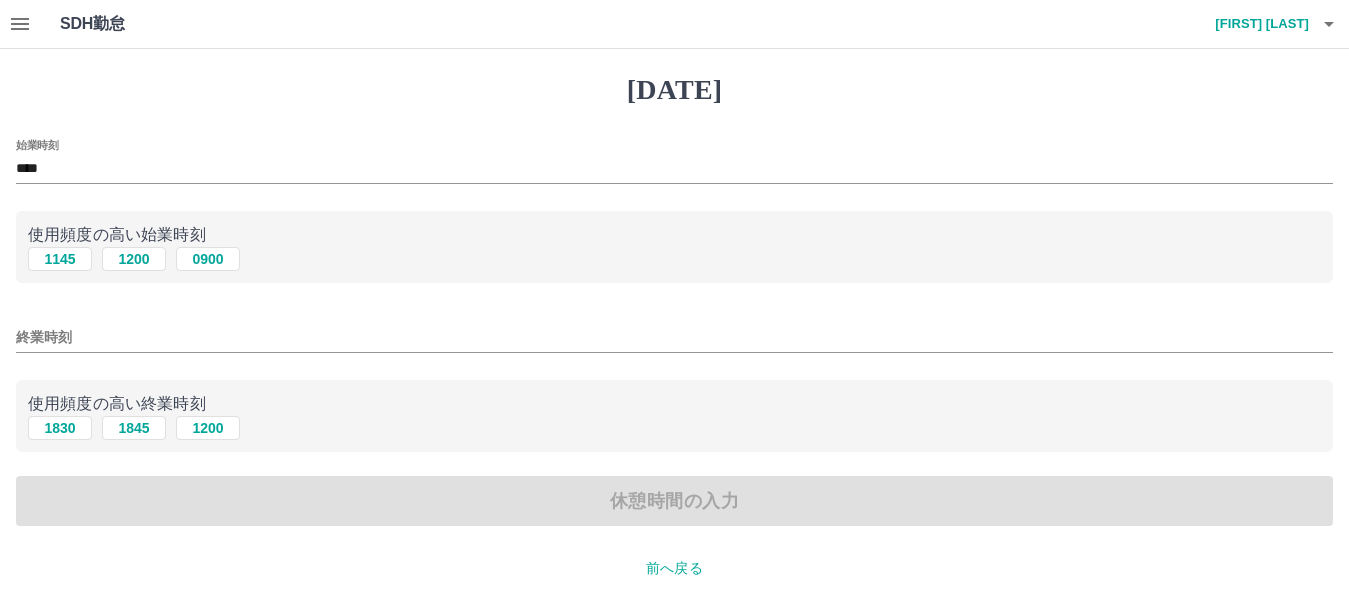 drag, startPoint x: 25, startPoint y: 336, endPoint x: 34, endPoint y: 351, distance: 17.492855 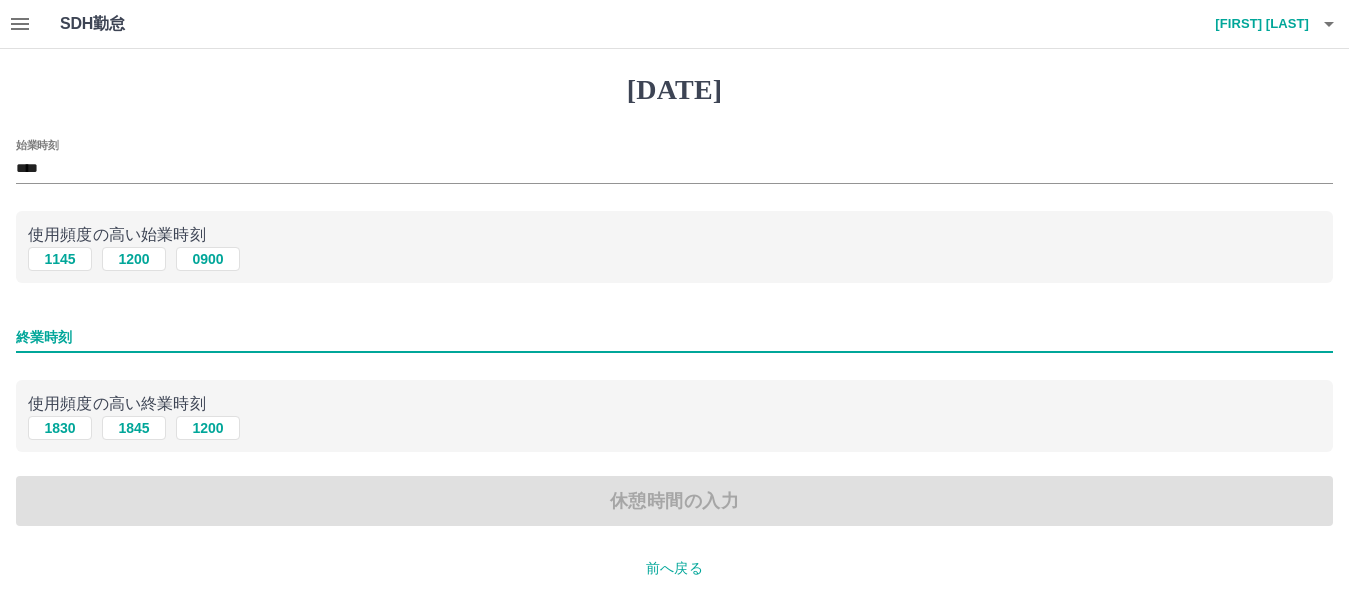 type on "****" 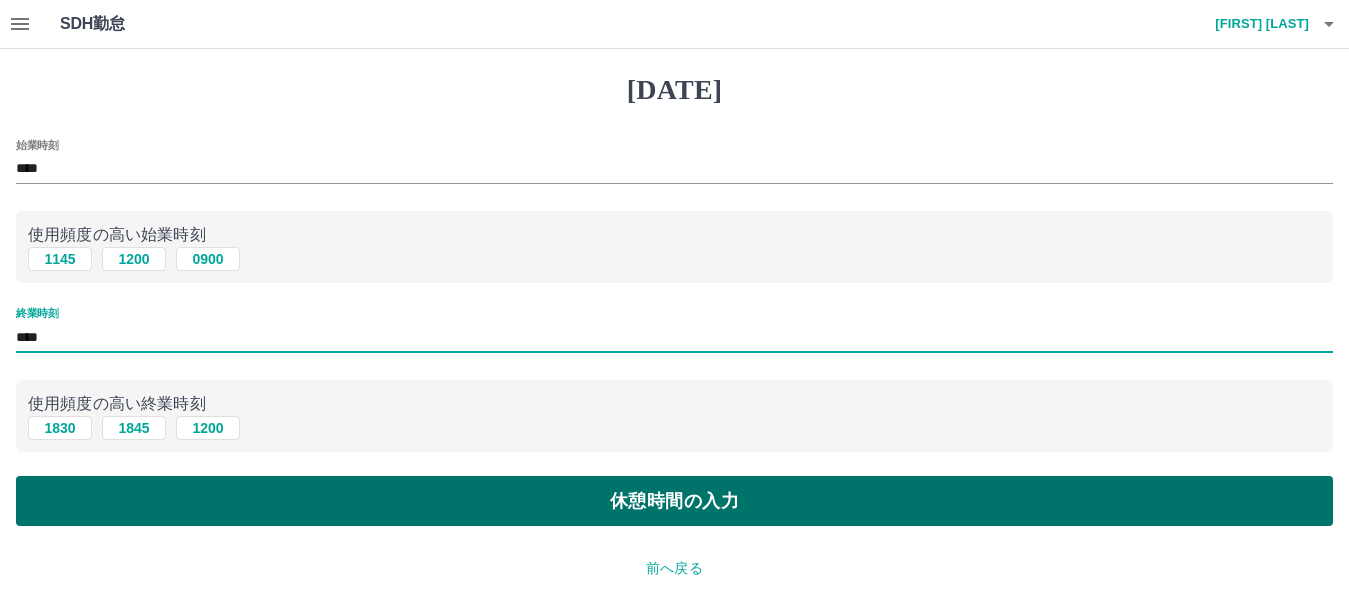 click on "休憩時間の入力" at bounding box center (674, 501) 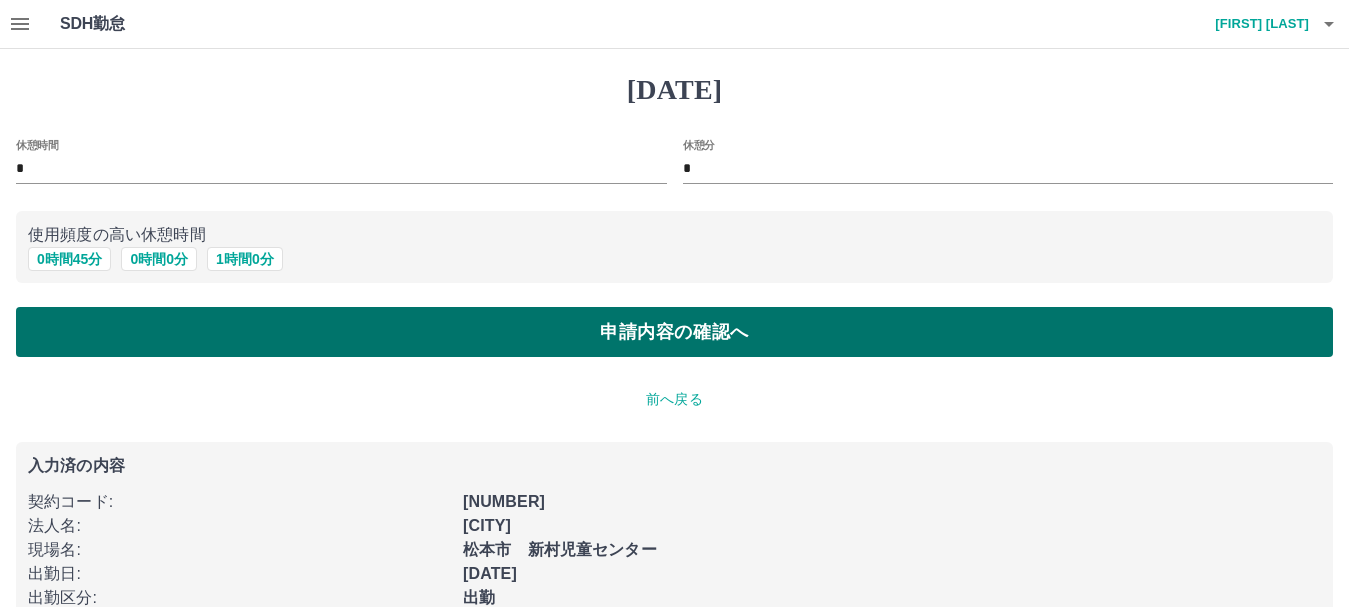 click on "申請内容の確認へ" at bounding box center [674, 332] 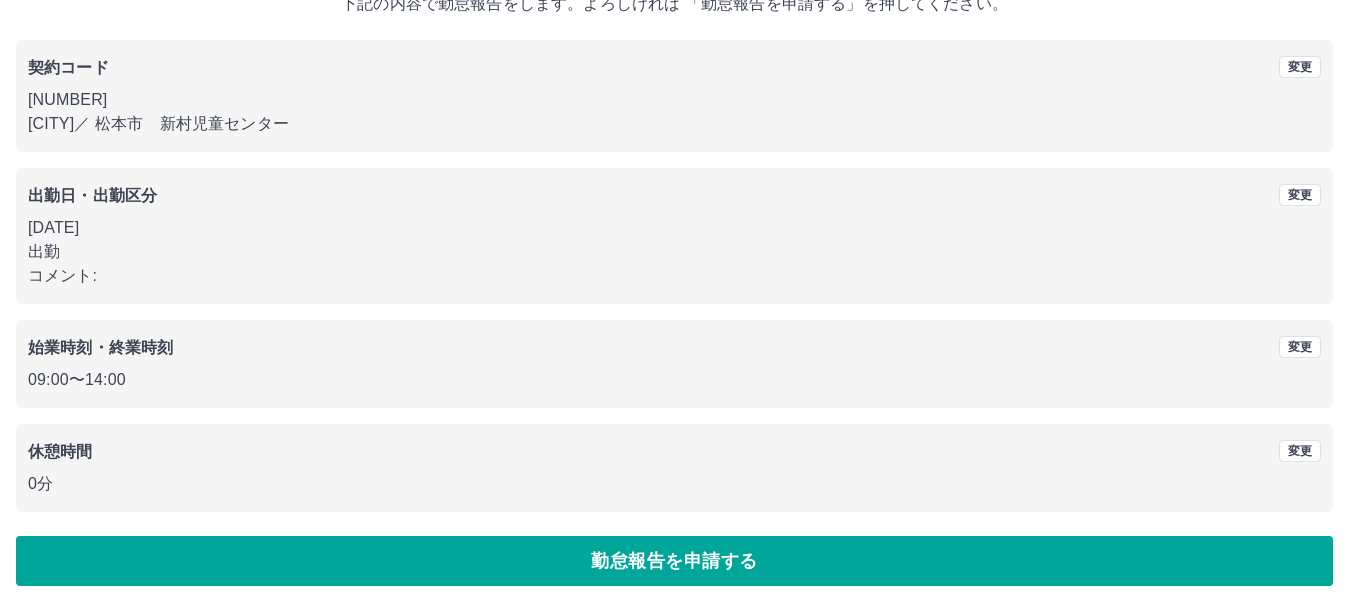 scroll, scrollTop: 142, scrollLeft: 0, axis: vertical 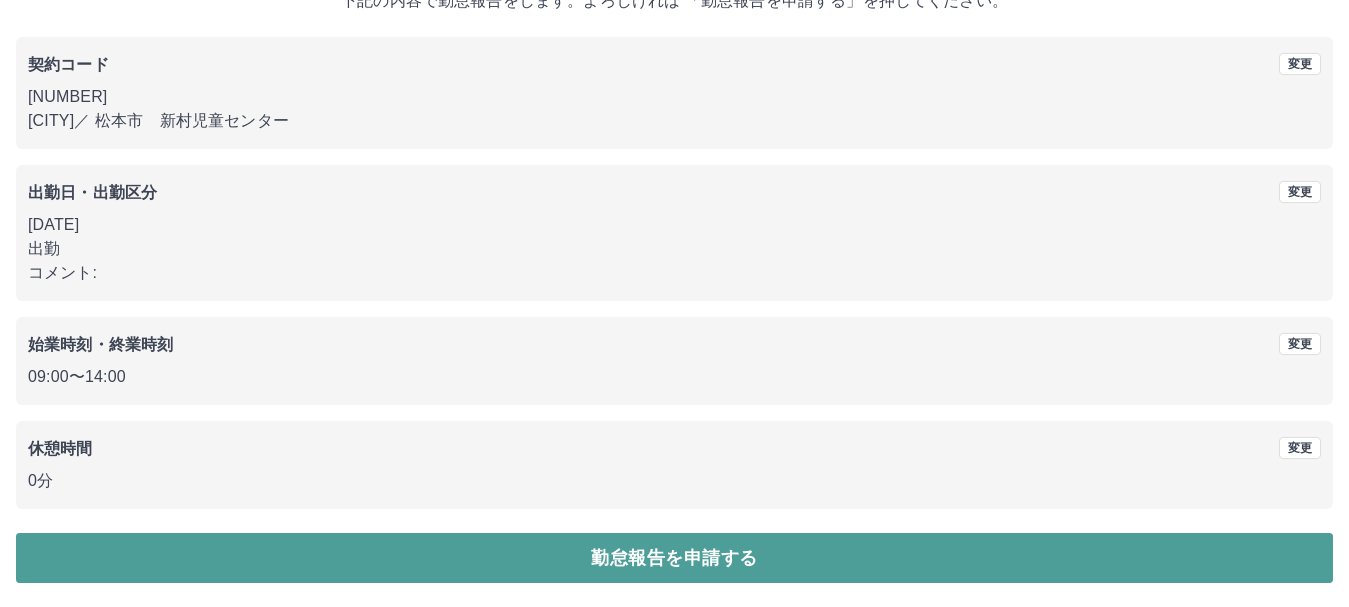 click on "勤怠報告を申請する" at bounding box center (674, 558) 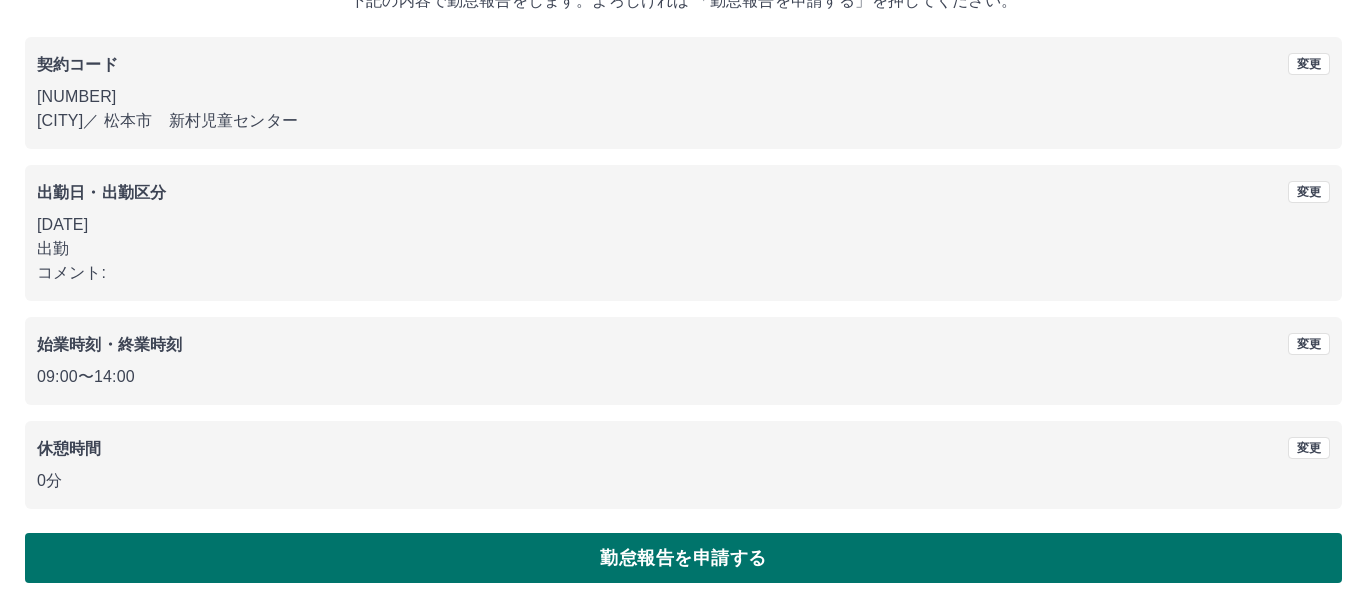 scroll, scrollTop: 0, scrollLeft: 0, axis: both 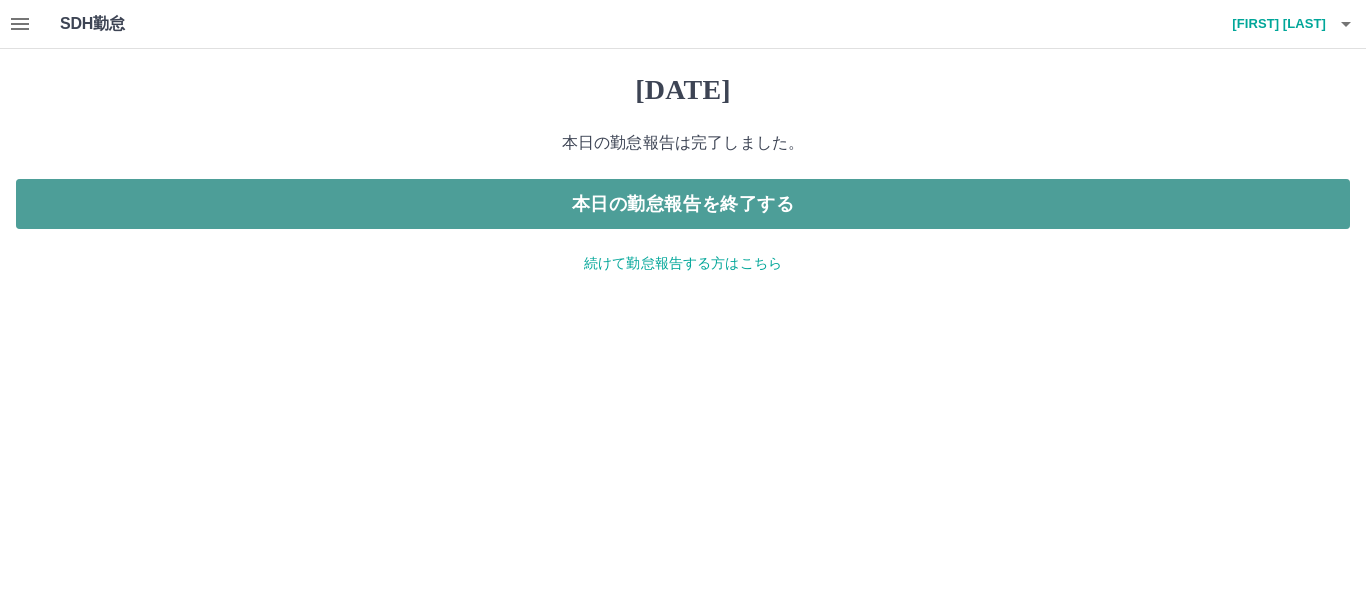 click on "本日の勤怠報告を終了する" at bounding box center (683, 204) 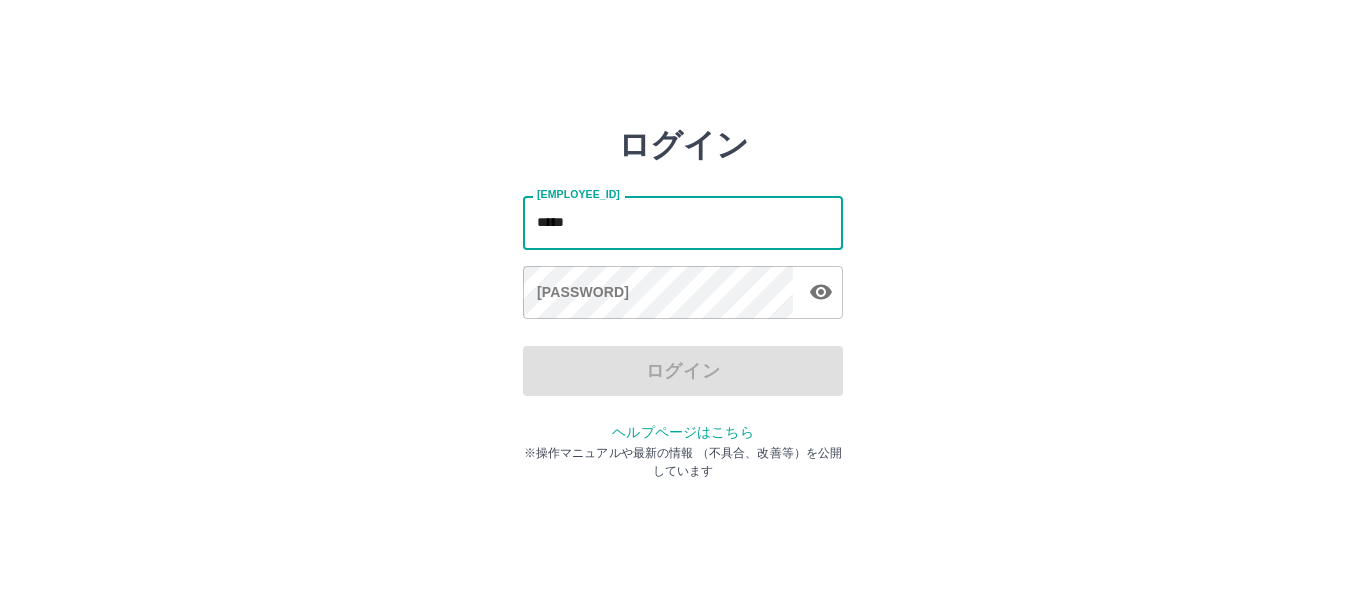 scroll, scrollTop: 0, scrollLeft: 0, axis: both 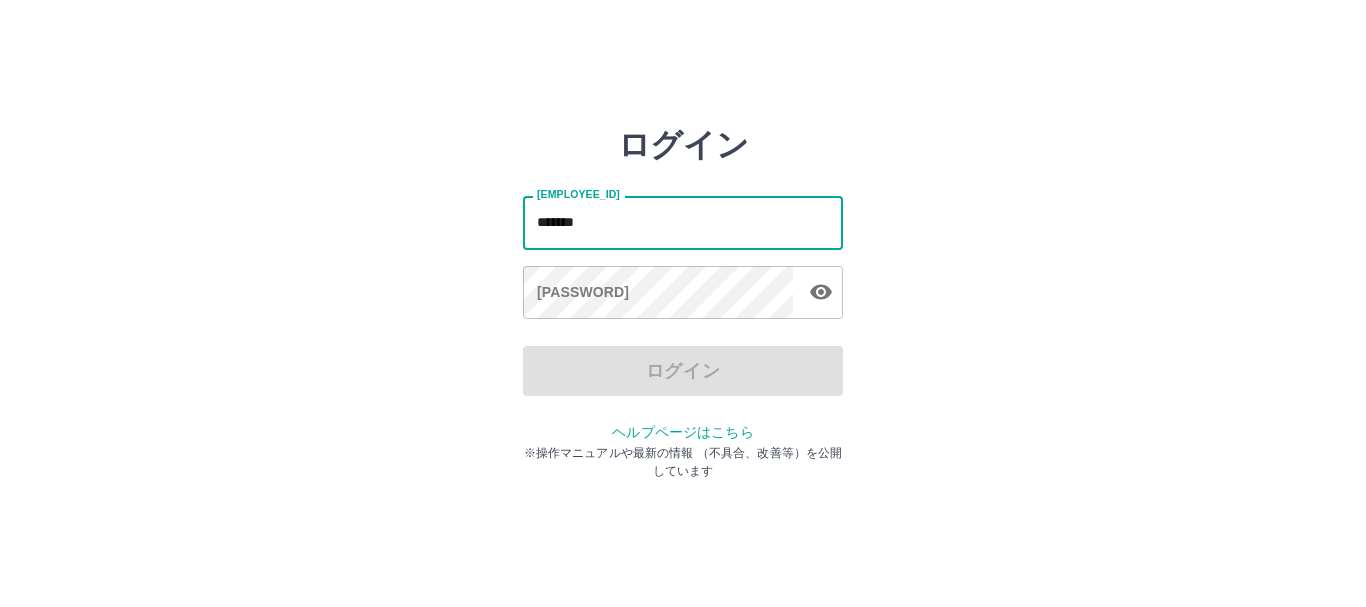 type on "*******" 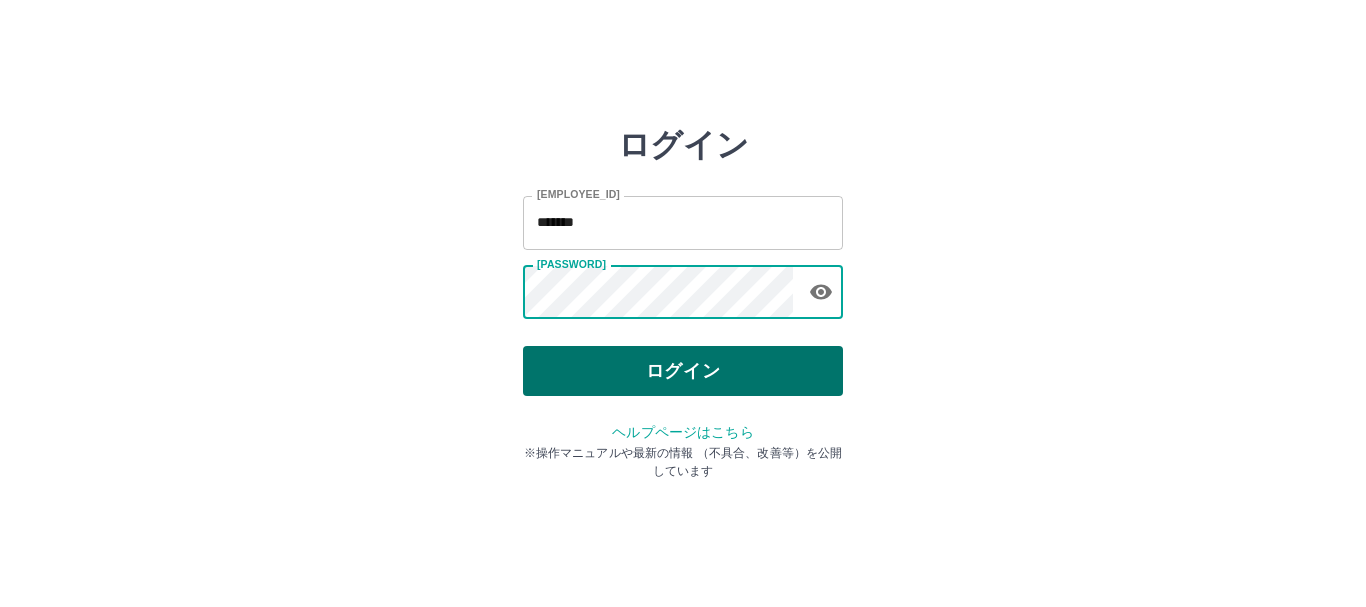 click on "ログイン" at bounding box center (683, 371) 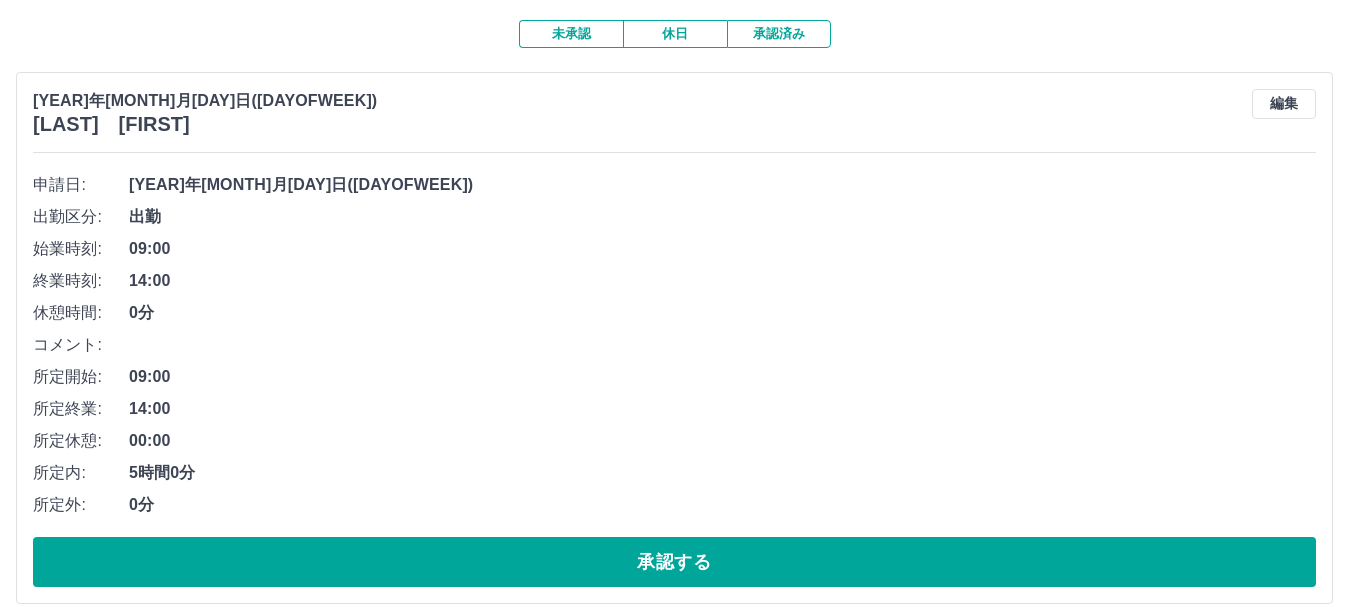 scroll, scrollTop: 187, scrollLeft: 0, axis: vertical 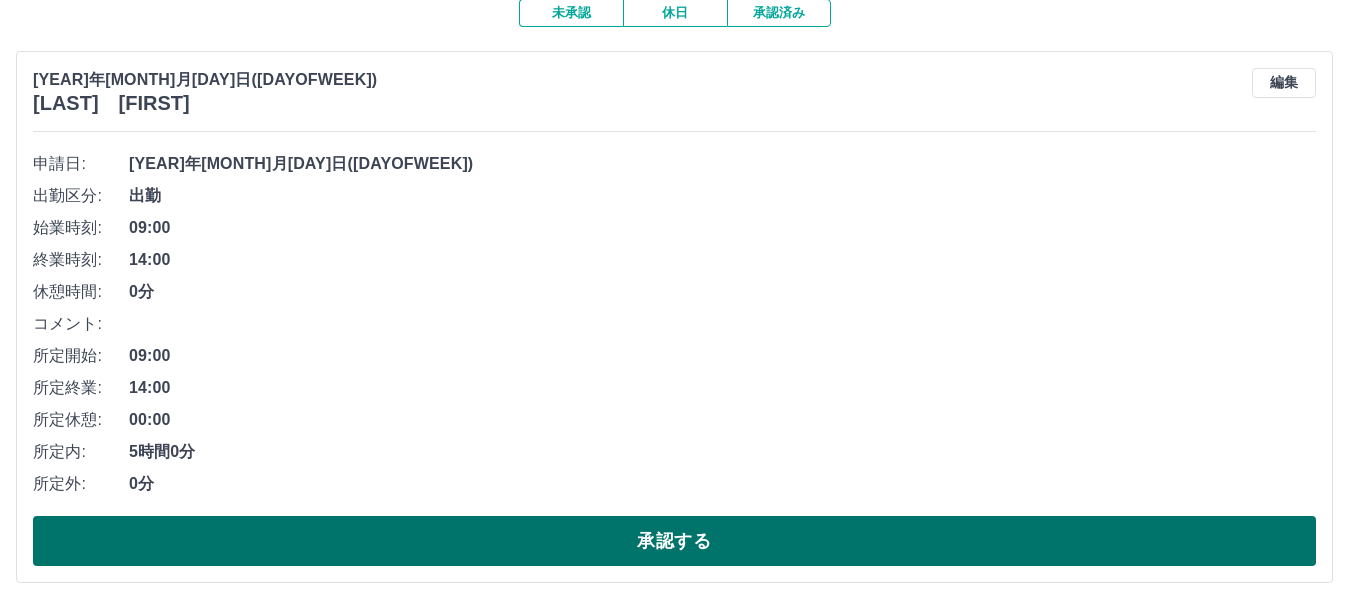 click on "承認する" at bounding box center (674, 541) 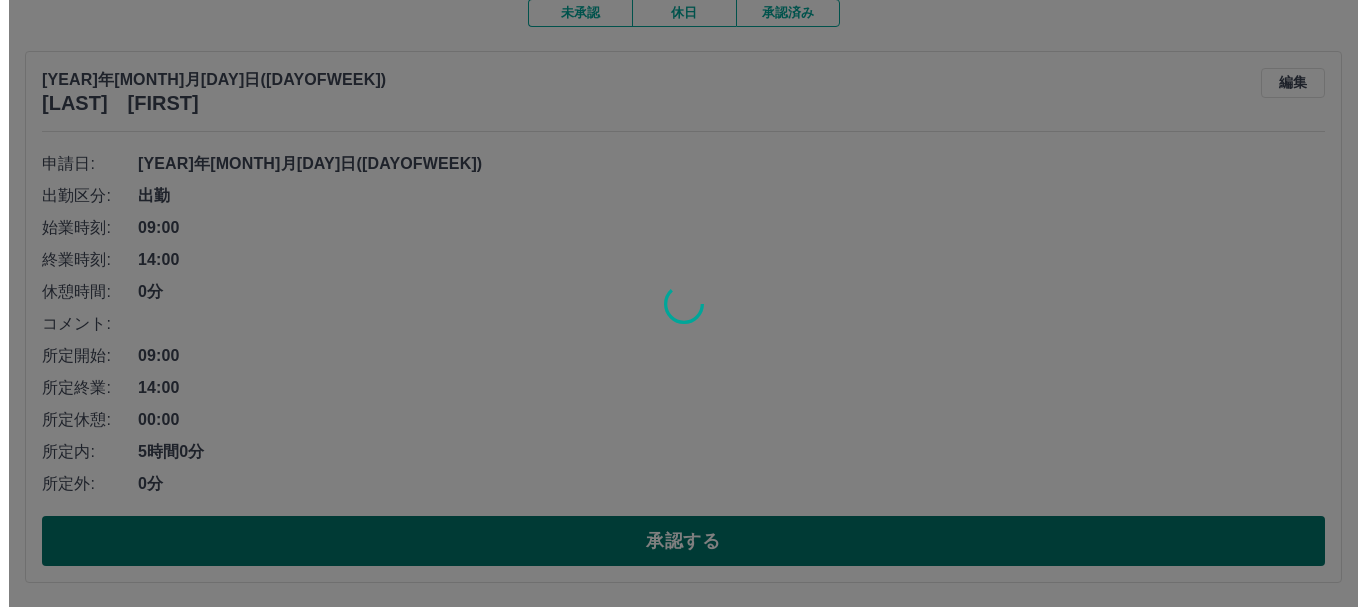 scroll, scrollTop: 0, scrollLeft: 0, axis: both 